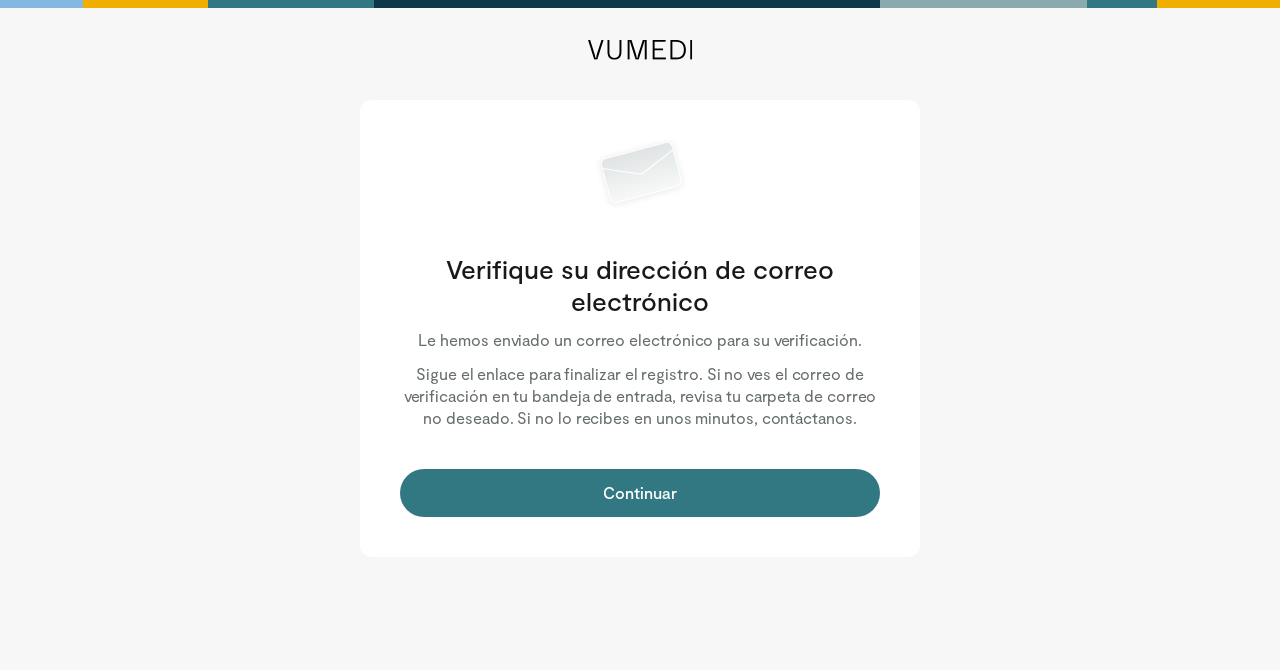 scroll, scrollTop: 0, scrollLeft: 0, axis: both 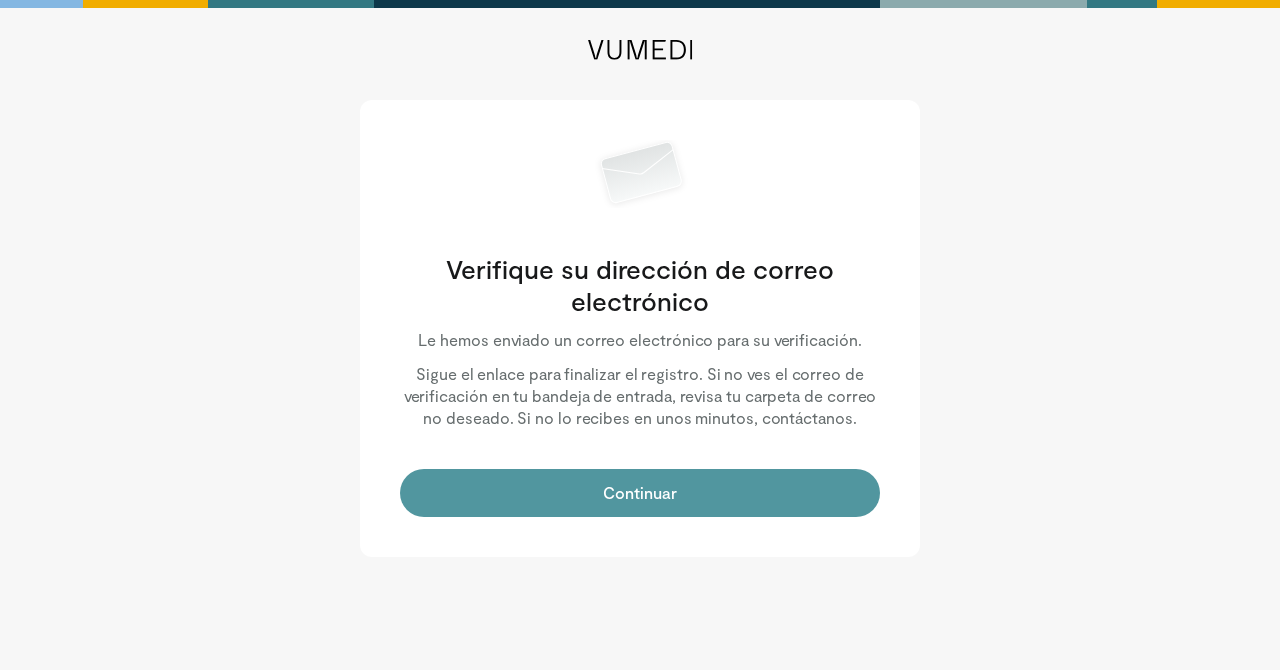click on "Continuar" at bounding box center (640, 493) 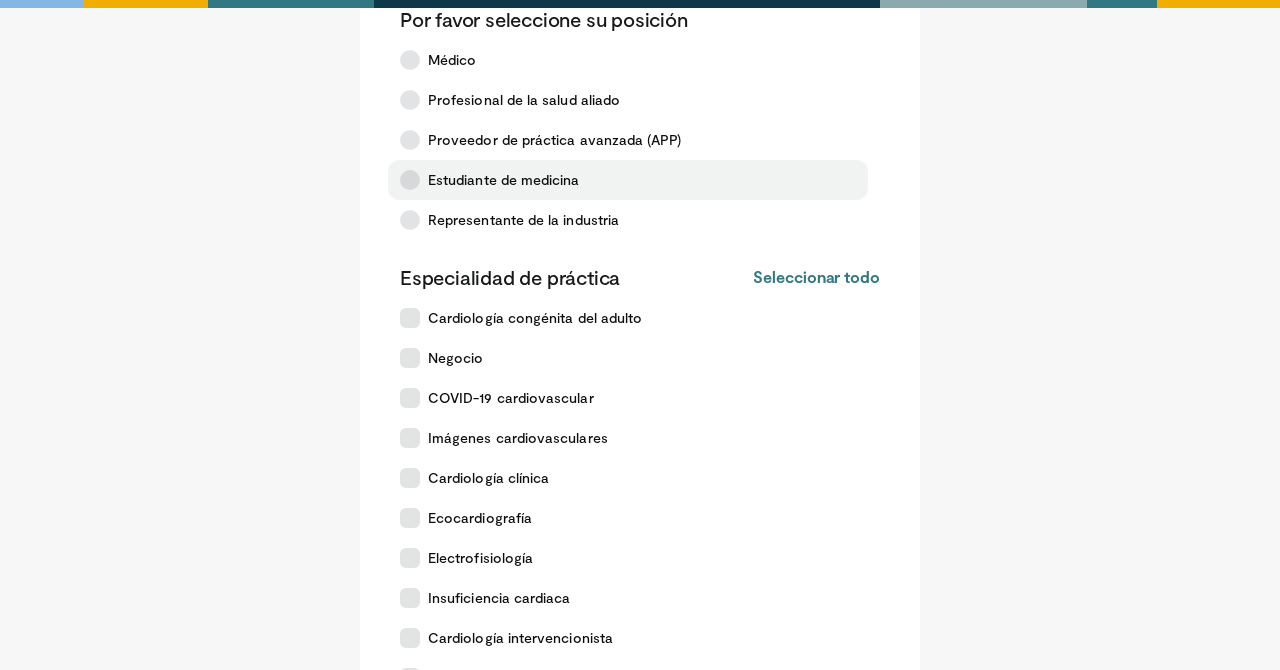 scroll, scrollTop: 118, scrollLeft: 0, axis: vertical 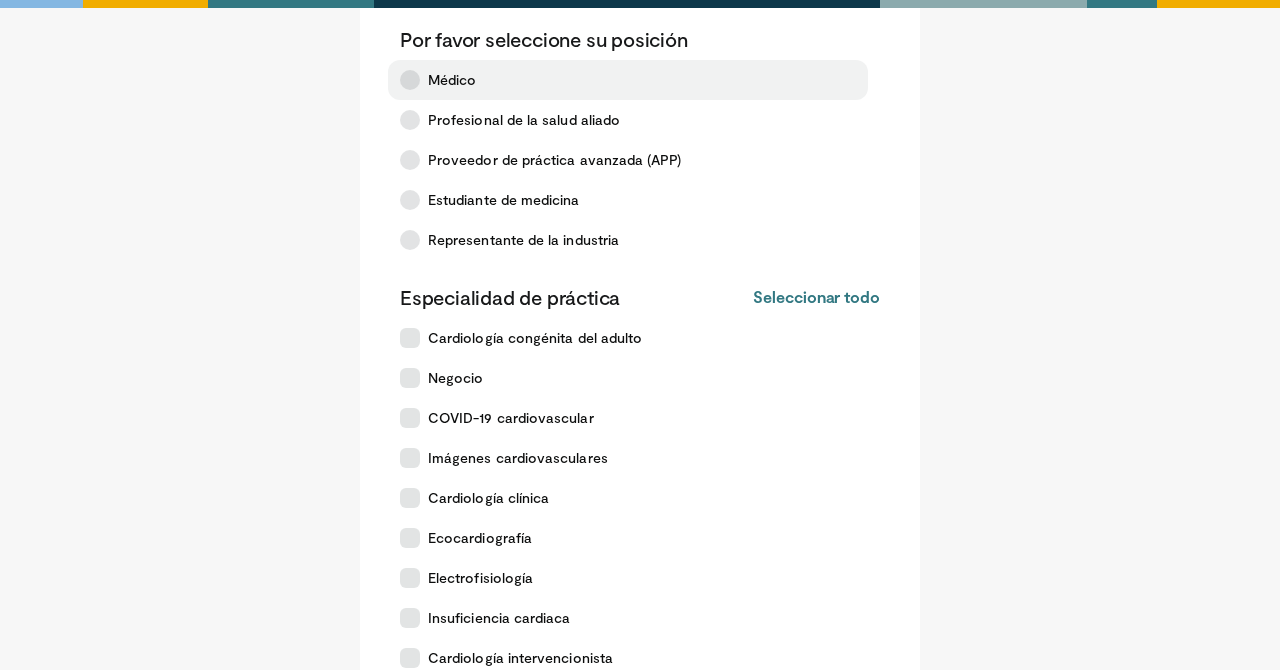 click on "Médico" at bounding box center (628, 80) 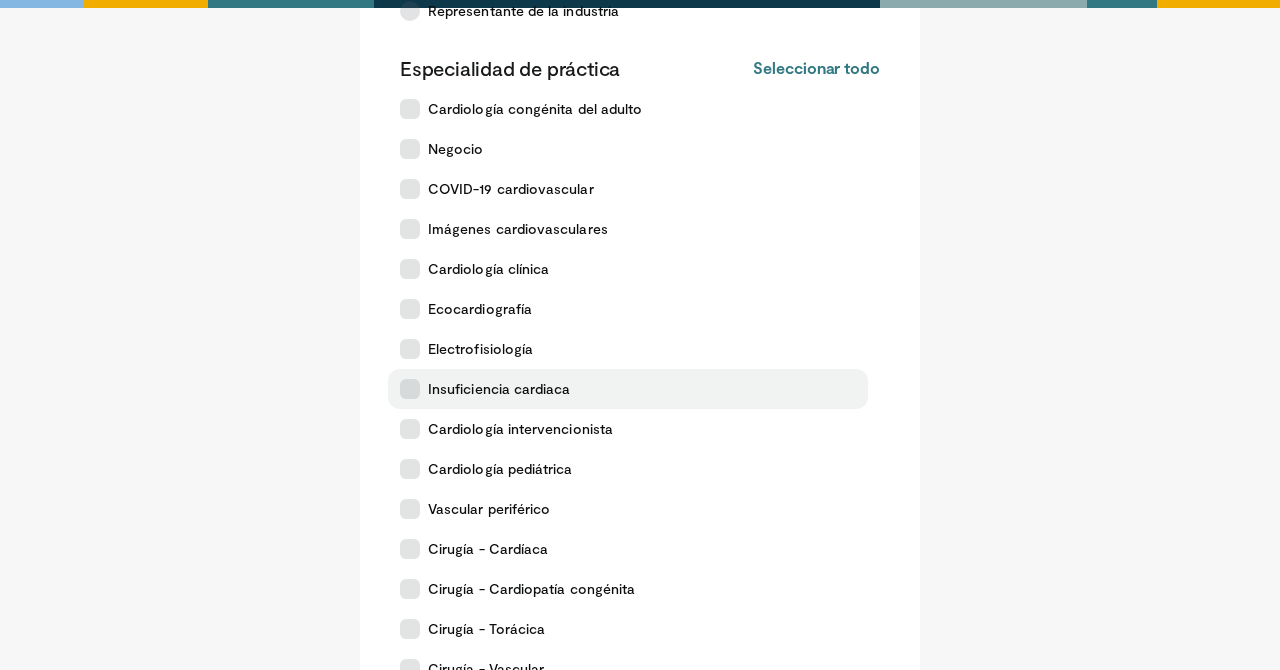 scroll, scrollTop: 348, scrollLeft: 0, axis: vertical 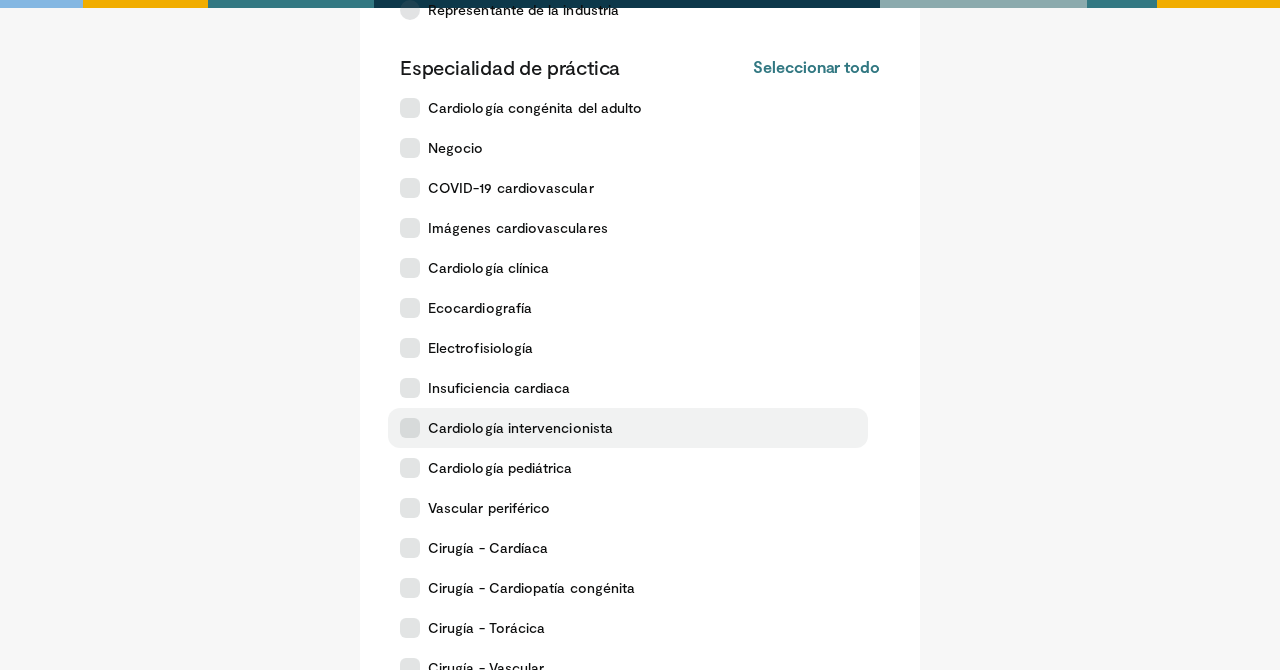 click at bounding box center [410, 428] 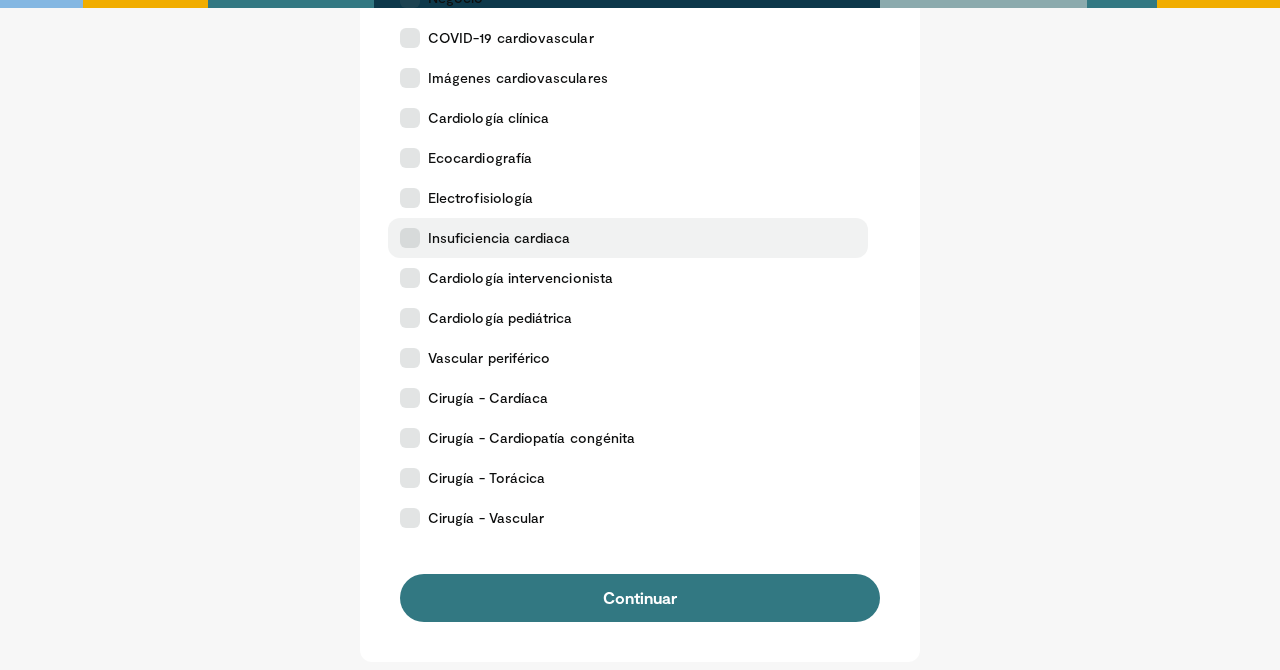 scroll, scrollTop: 688, scrollLeft: 0, axis: vertical 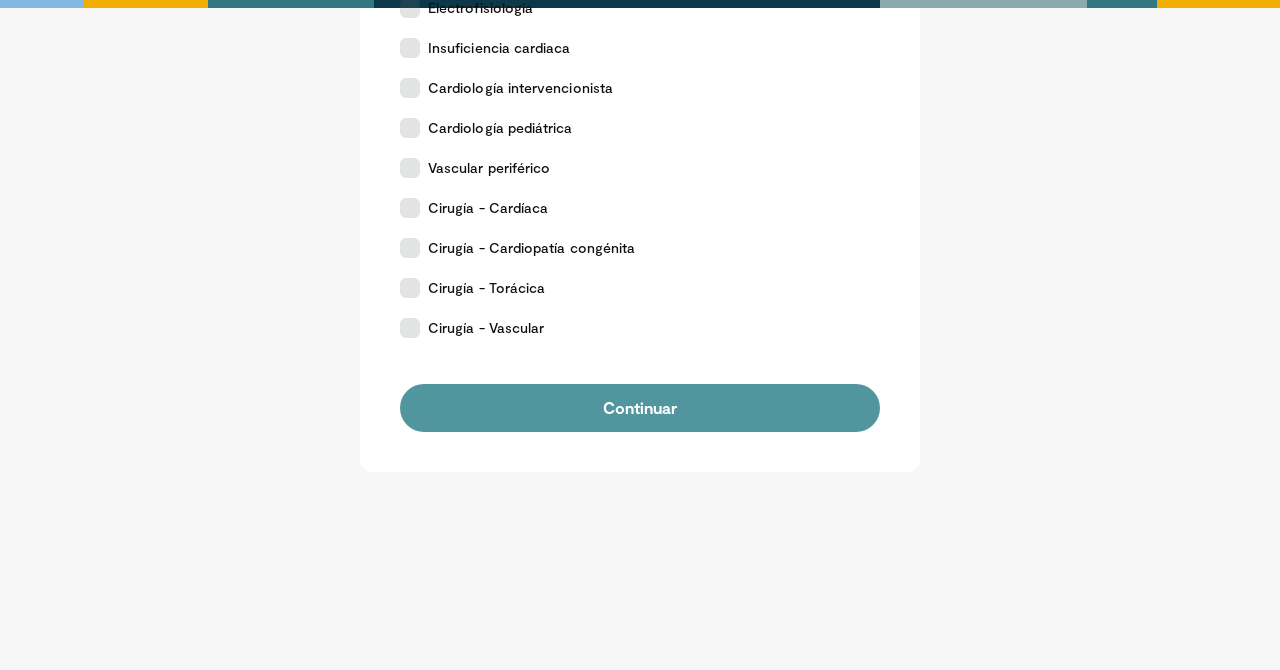 click on "Continuar" at bounding box center (640, 408) 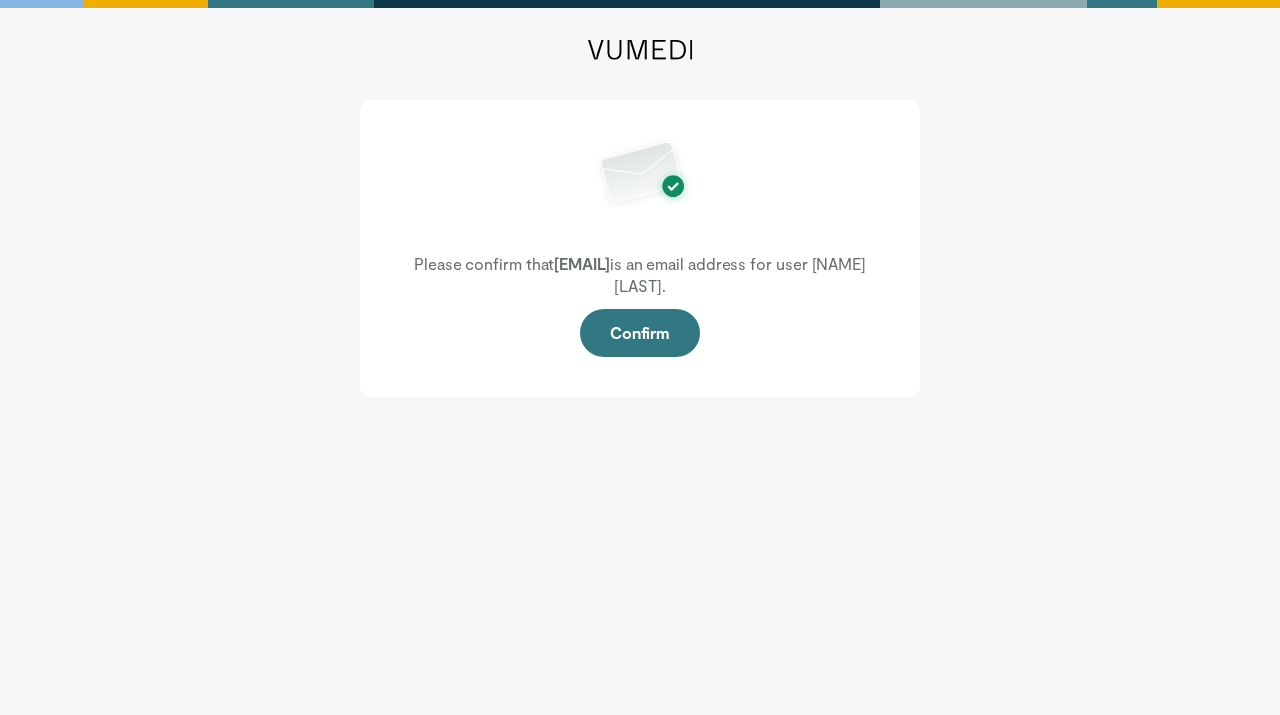 scroll, scrollTop: 0, scrollLeft: 0, axis: both 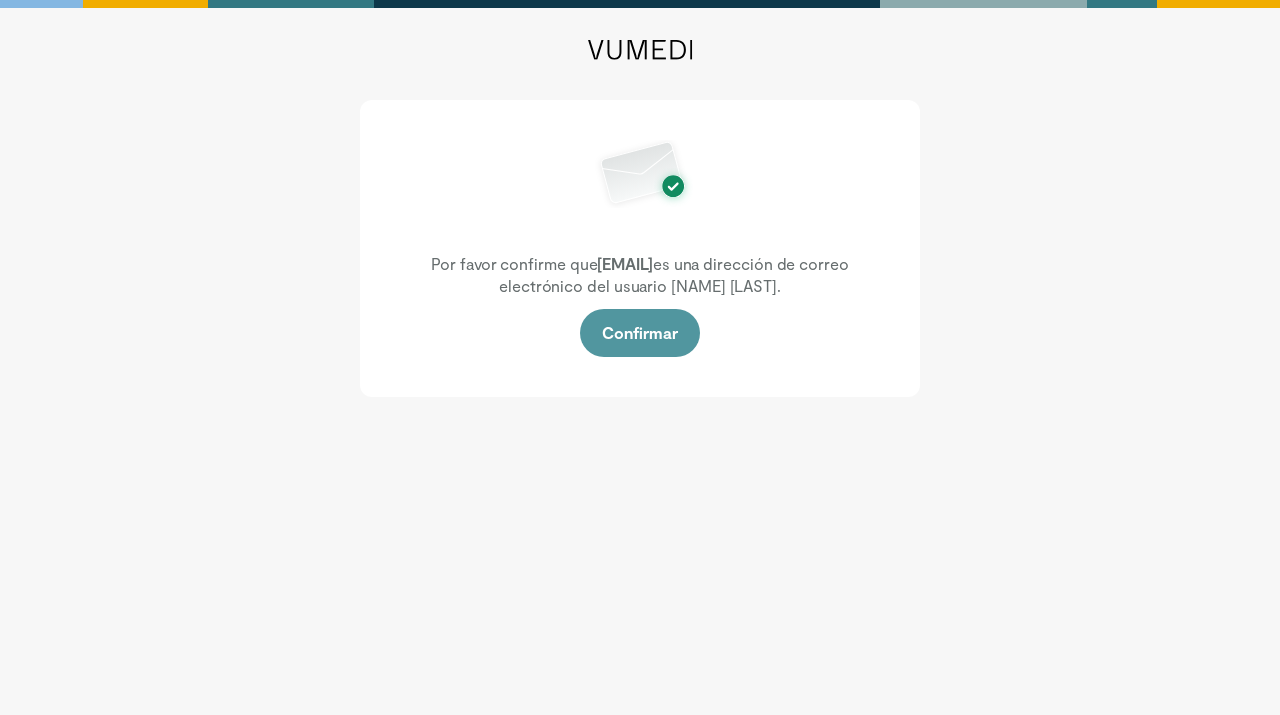 click on "Confirmar" at bounding box center (639, 332) 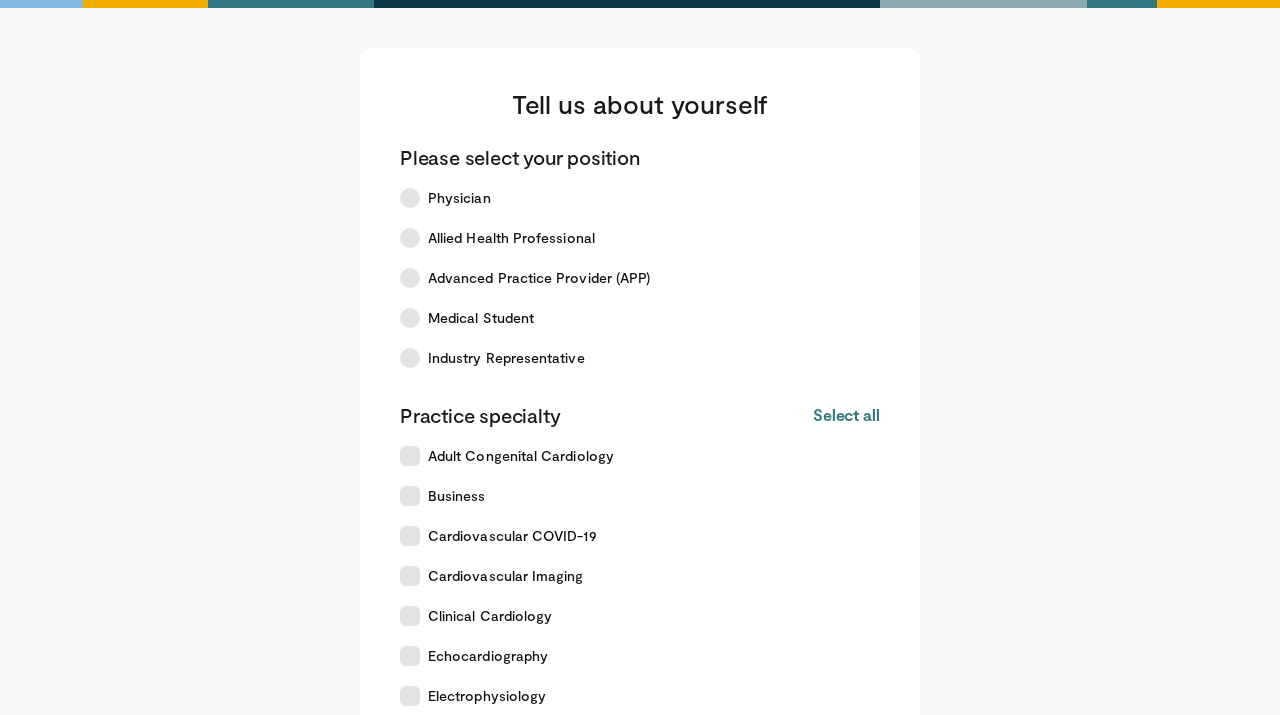 scroll, scrollTop: 0, scrollLeft: 0, axis: both 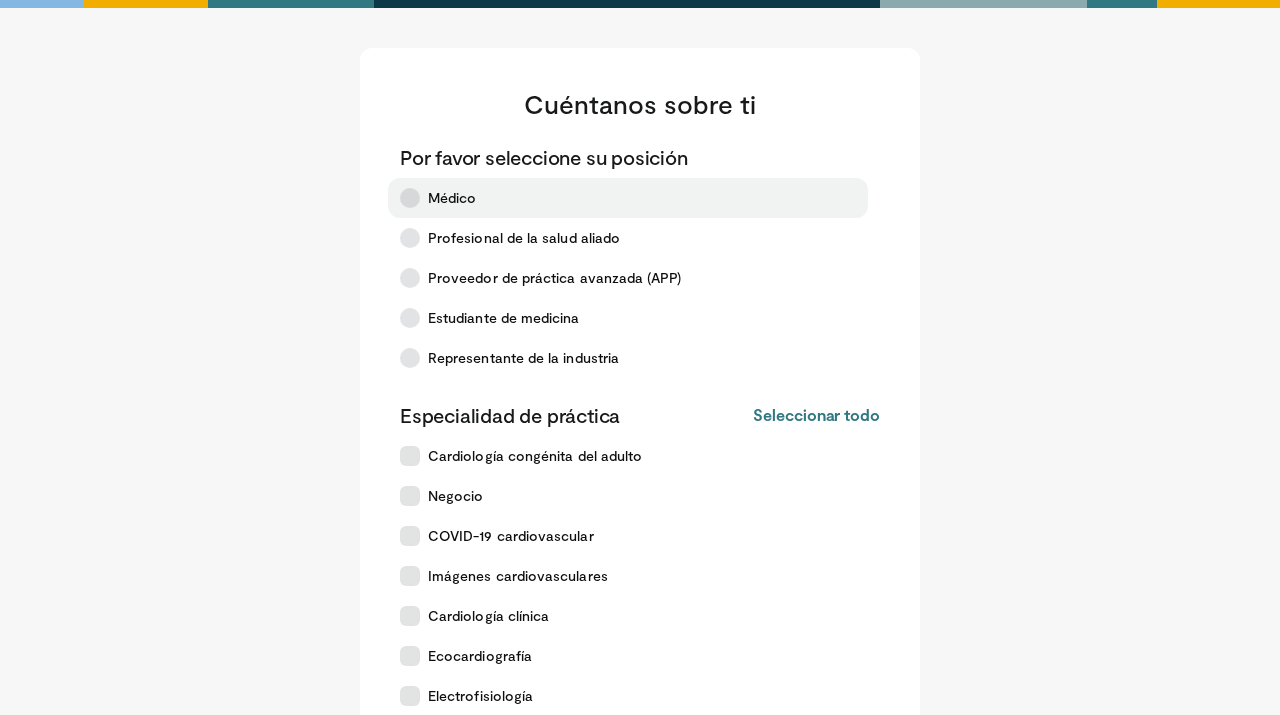 click at bounding box center (410, 198) 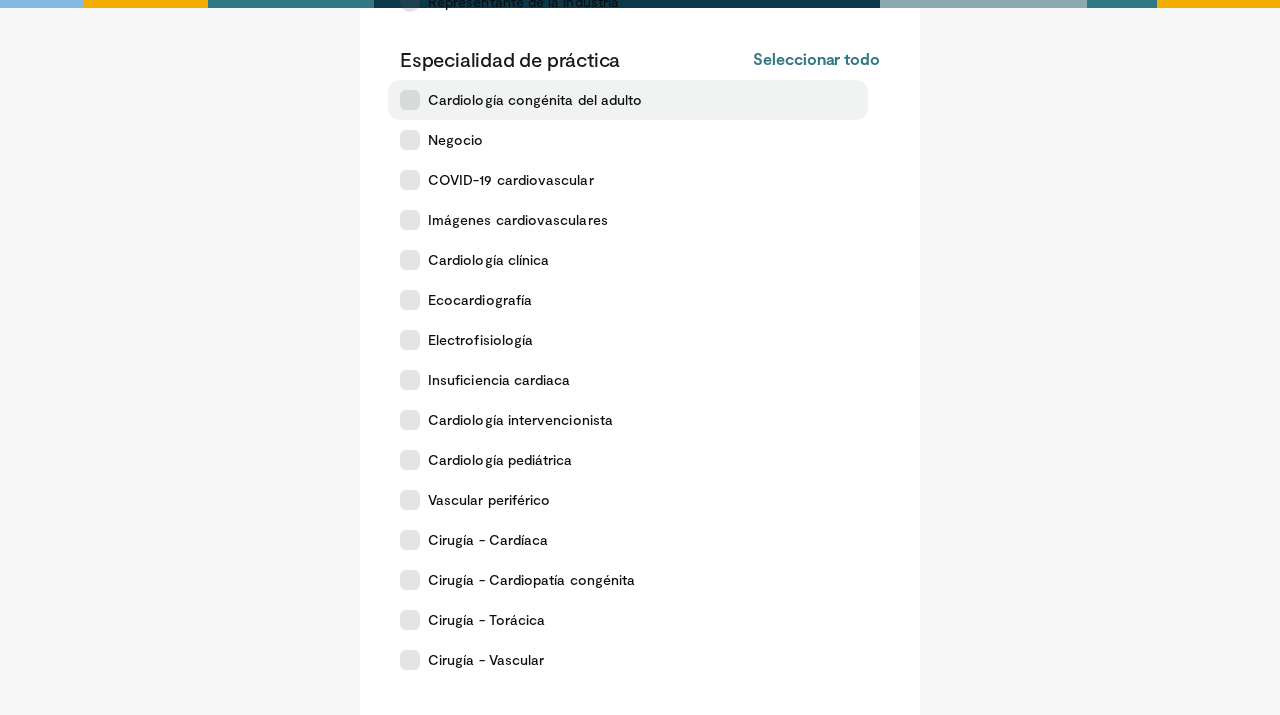 scroll, scrollTop: 355, scrollLeft: 0, axis: vertical 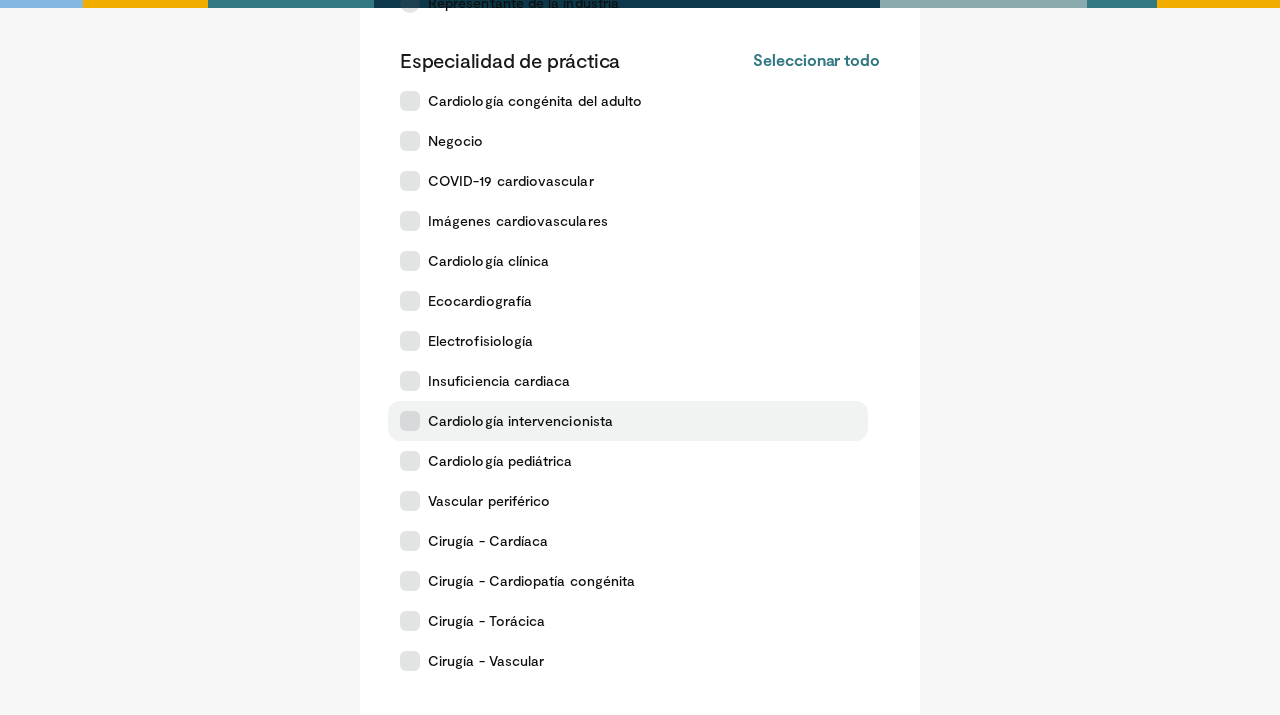 click at bounding box center (410, 421) 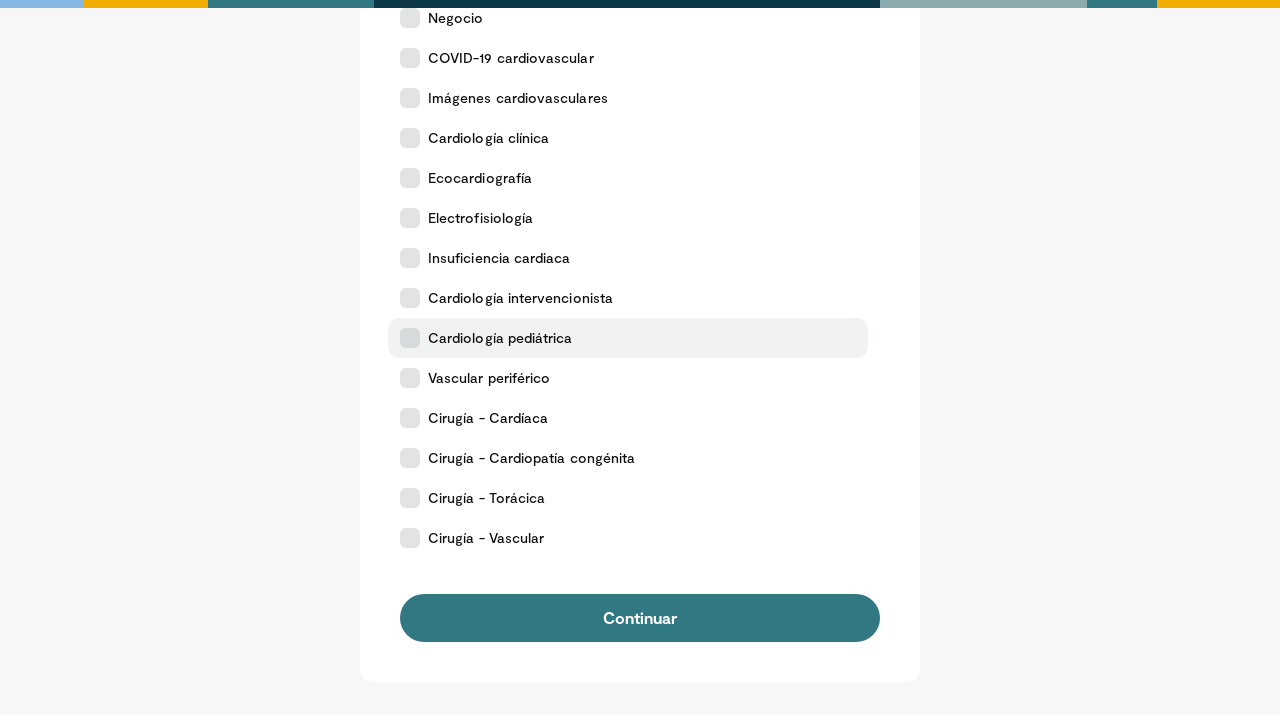 scroll, scrollTop: 643, scrollLeft: 0, axis: vertical 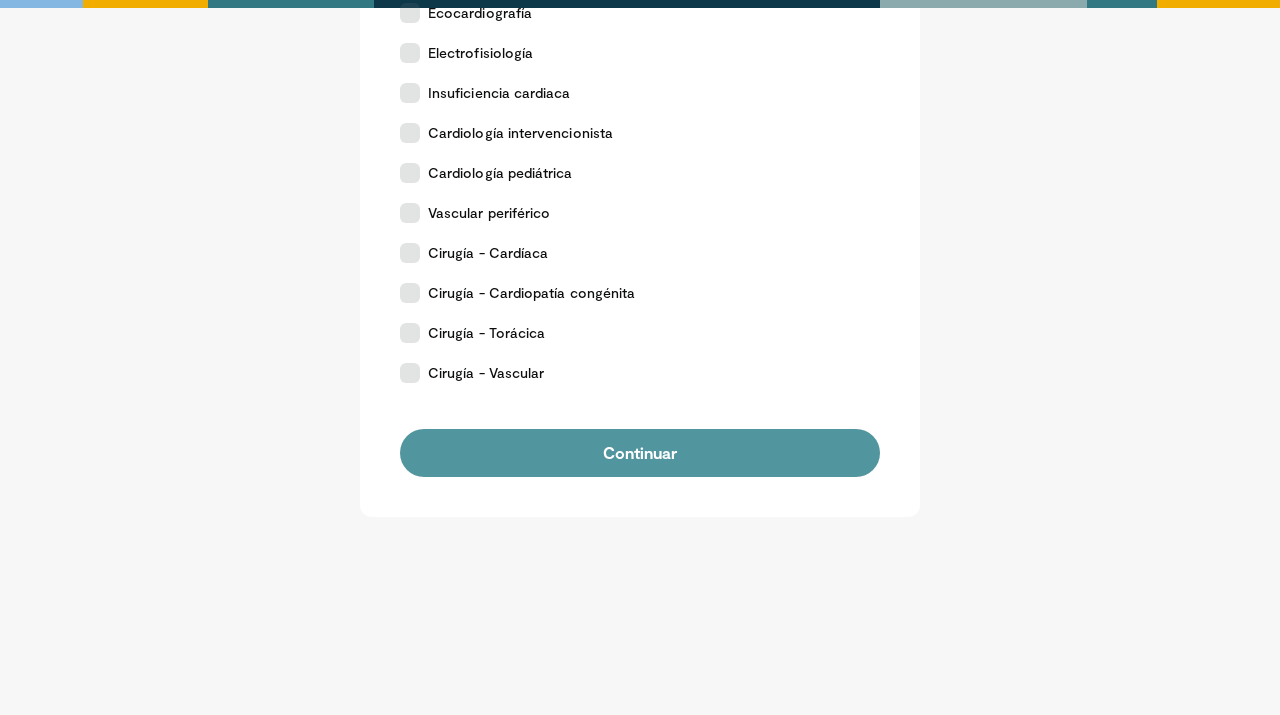 click on "Continuar" at bounding box center [640, 453] 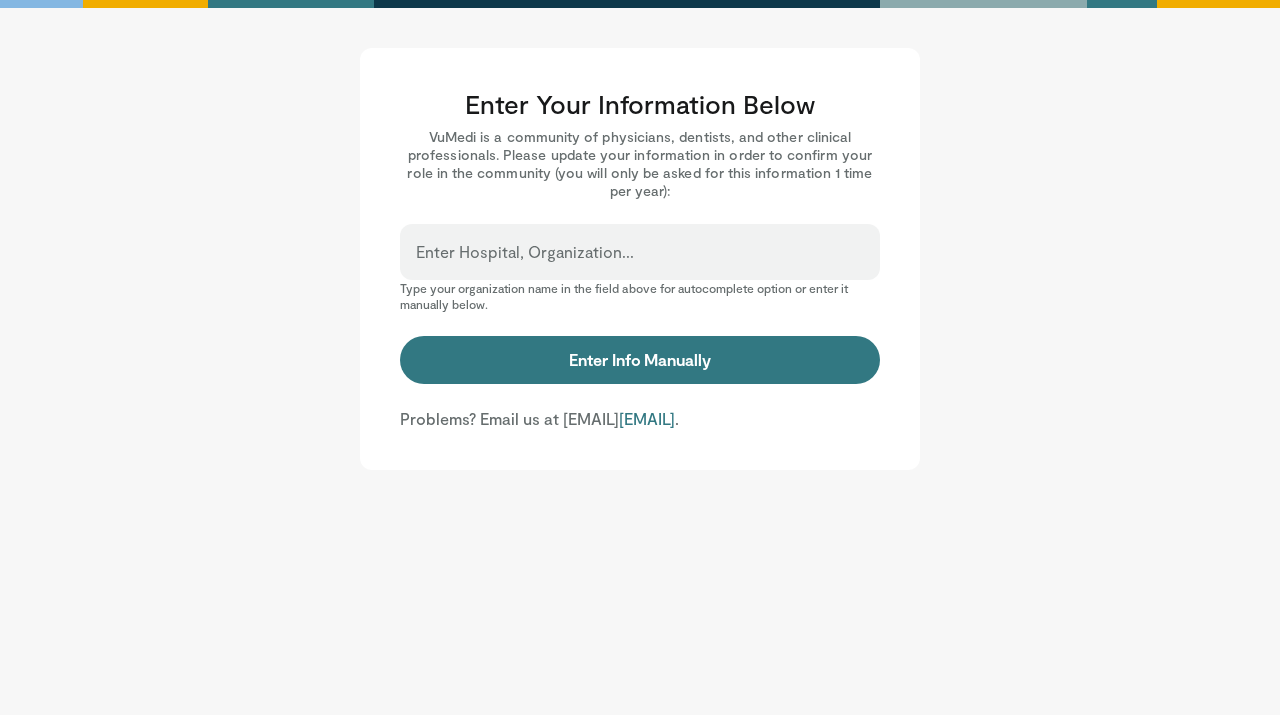 scroll, scrollTop: 0, scrollLeft: 0, axis: both 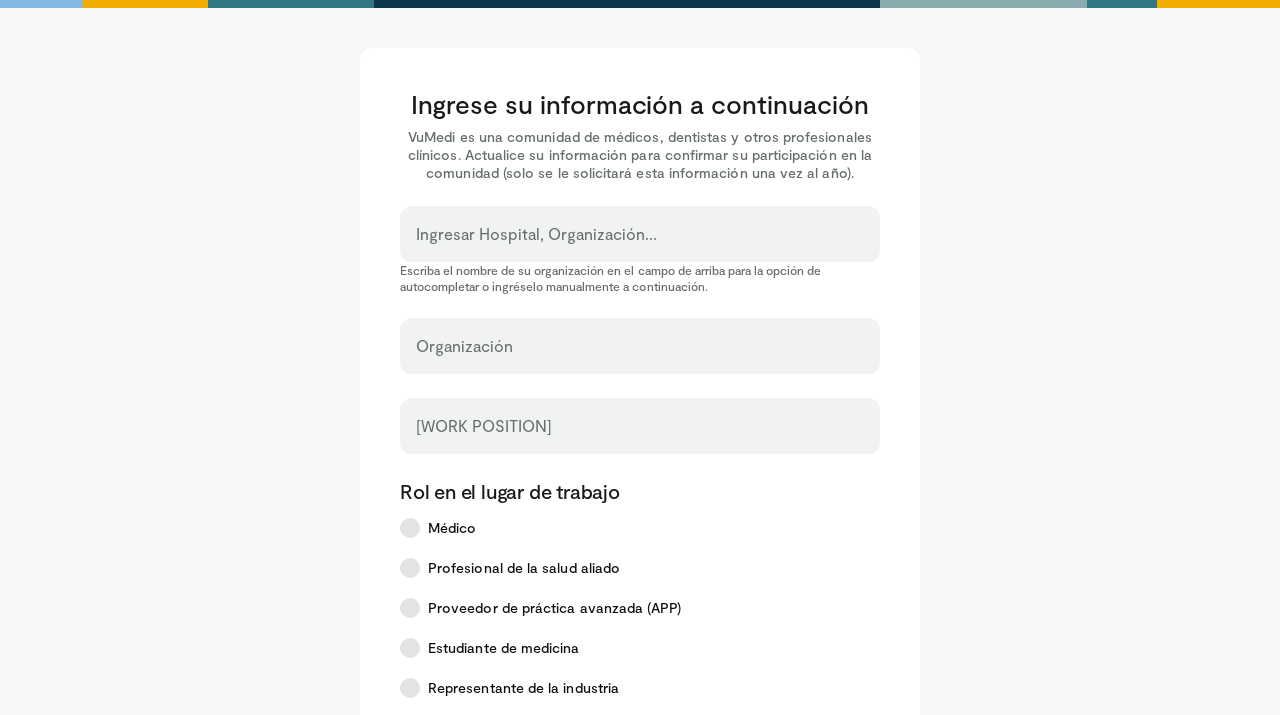 click on "Ingresar Hospital, Organización..." at bounding box center [640, 243] 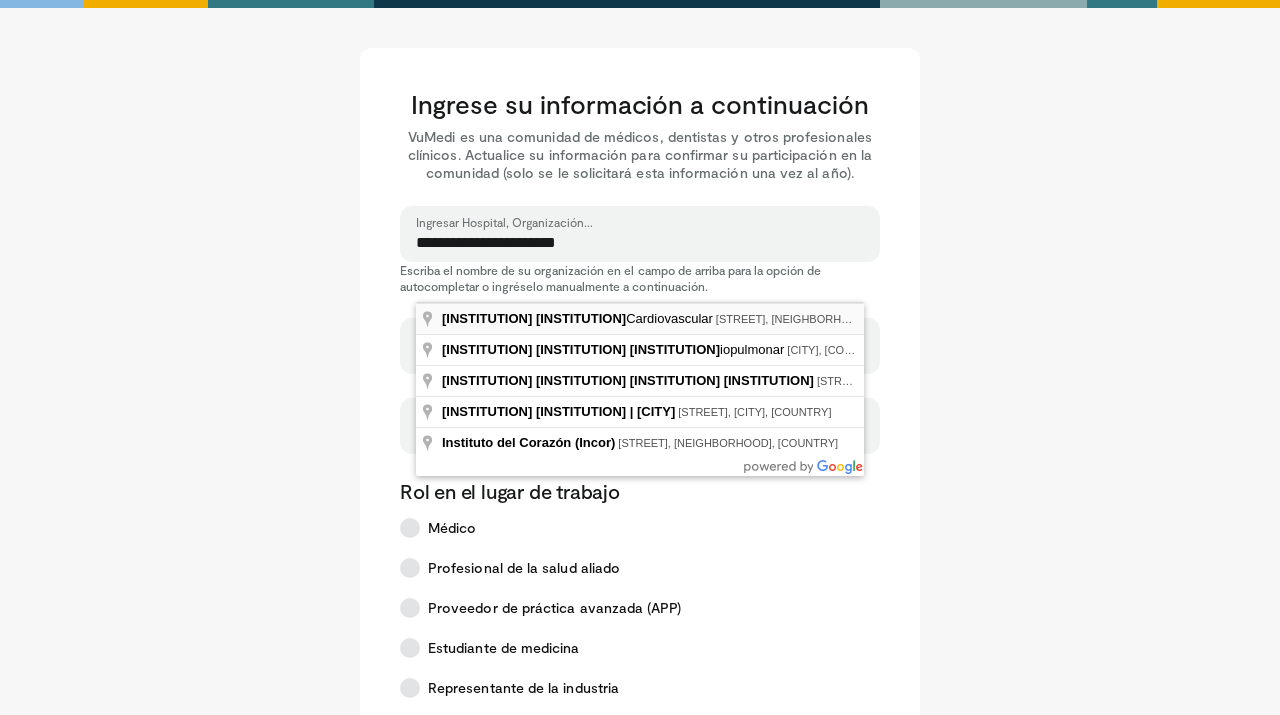 type on "**********" 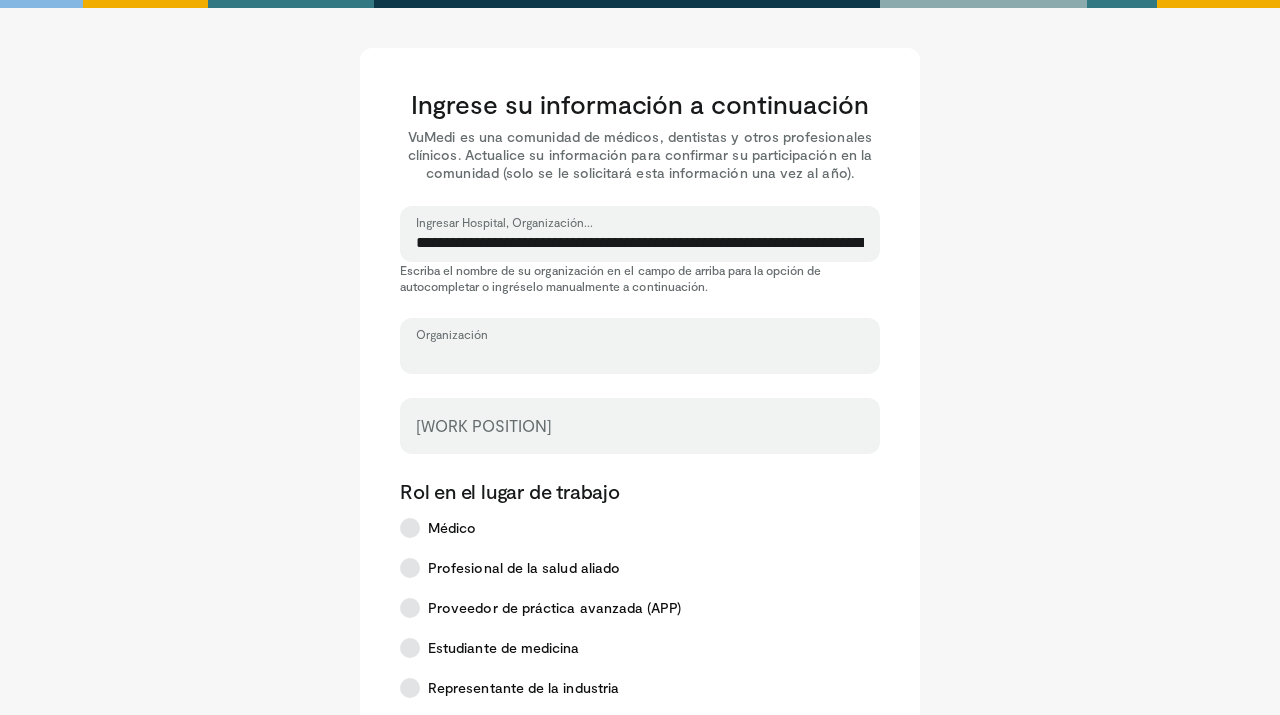 click on "Organización" at bounding box center [640, 355] 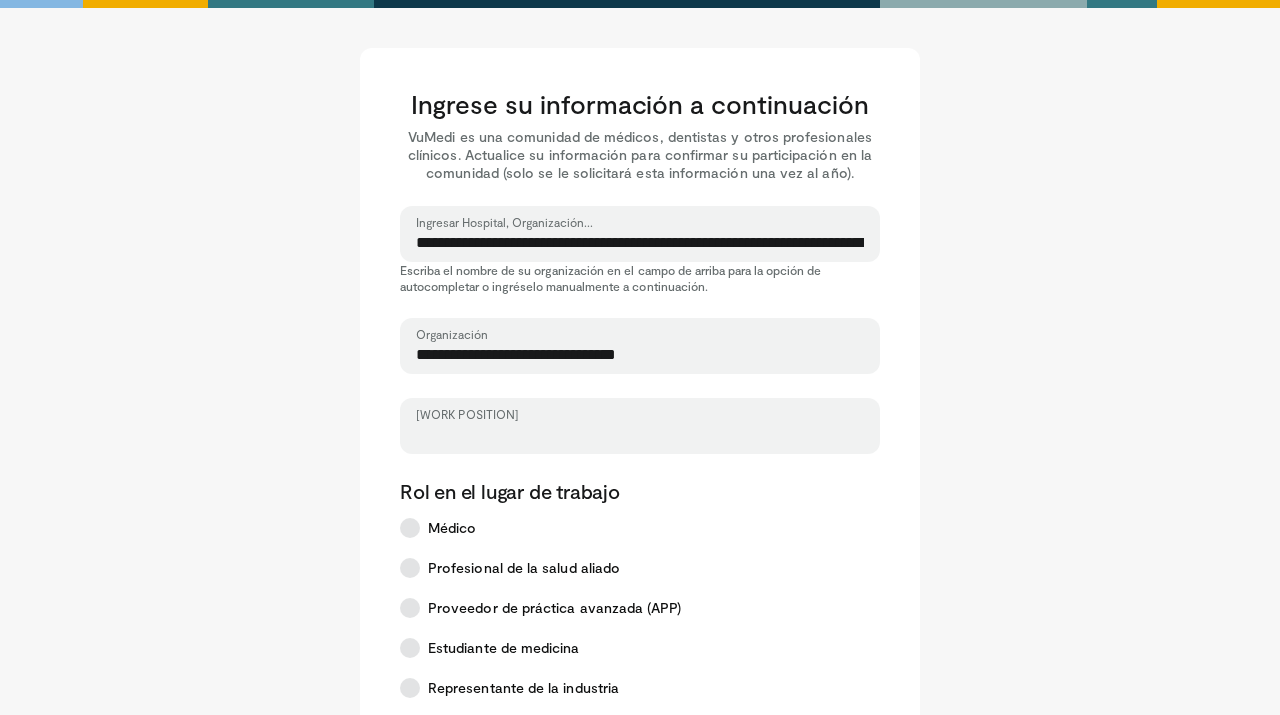 click on "[WORK POSITION]" at bounding box center [640, 435] 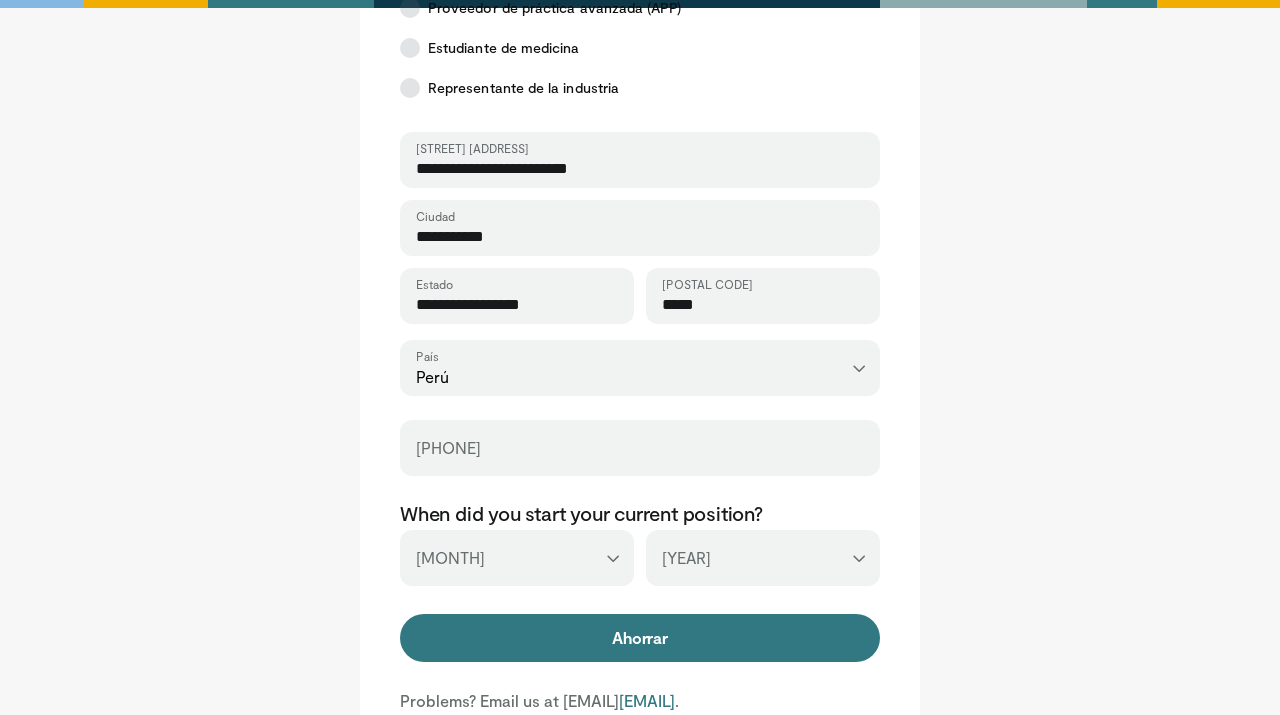 scroll, scrollTop: 607, scrollLeft: 0, axis: vertical 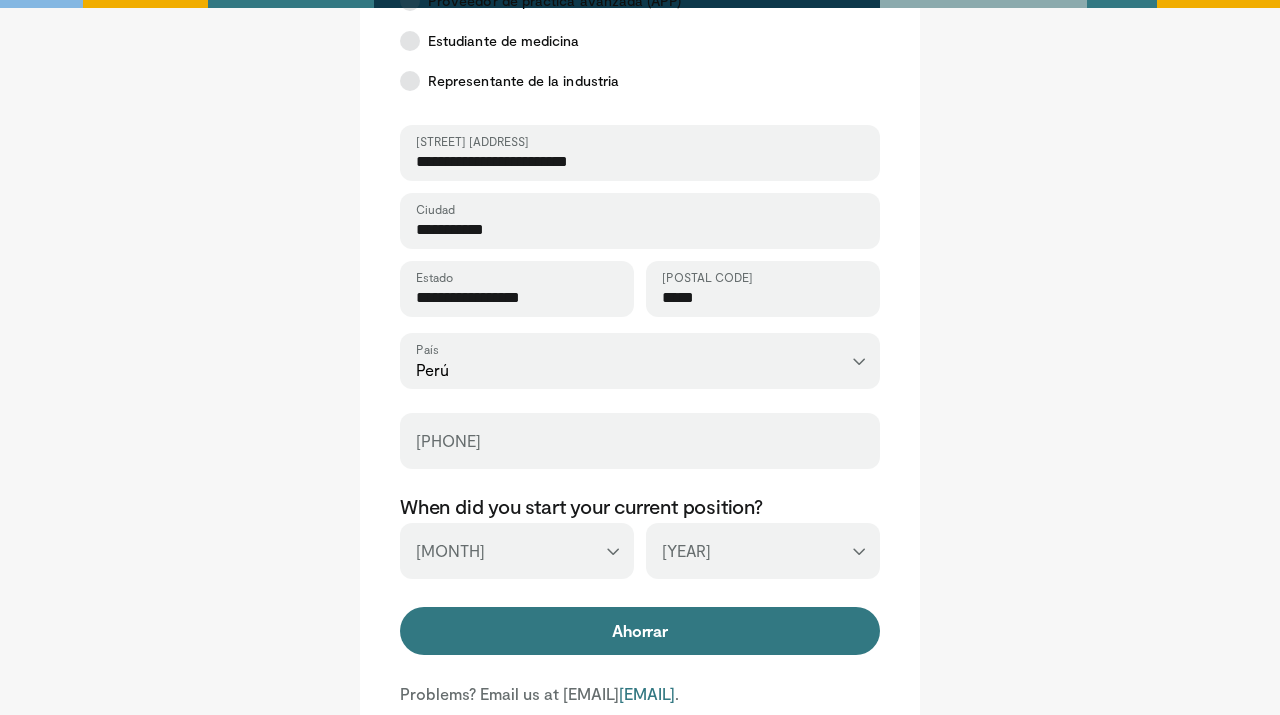 type on "**********" 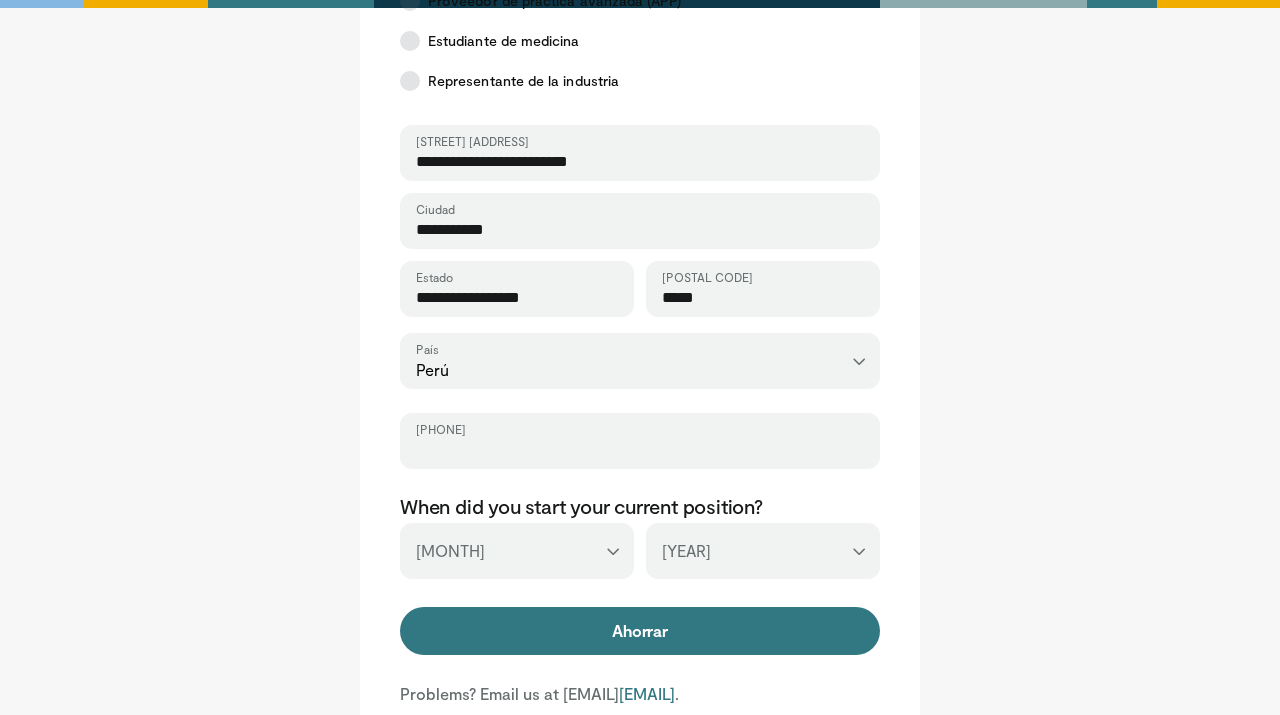 click on "[PHONE]" at bounding box center (640, 450) 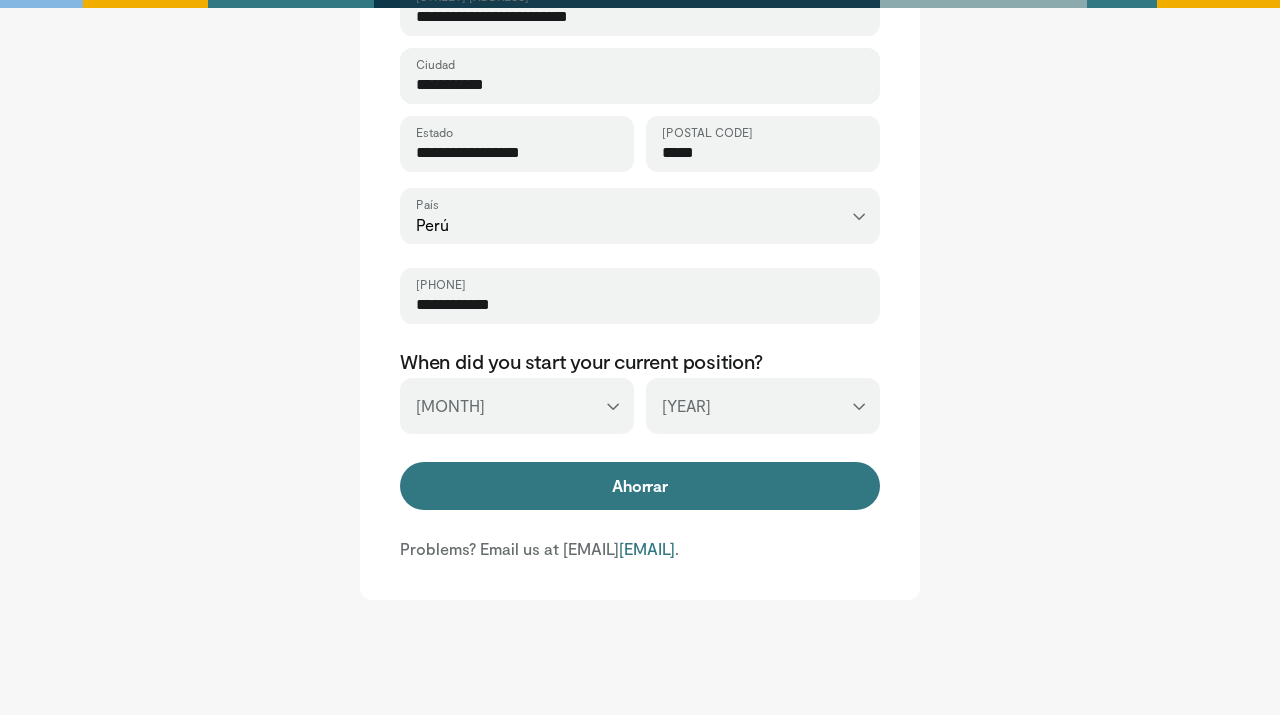 scroll, scrollTop: 759, scrollLeft: 0, axis: vertical 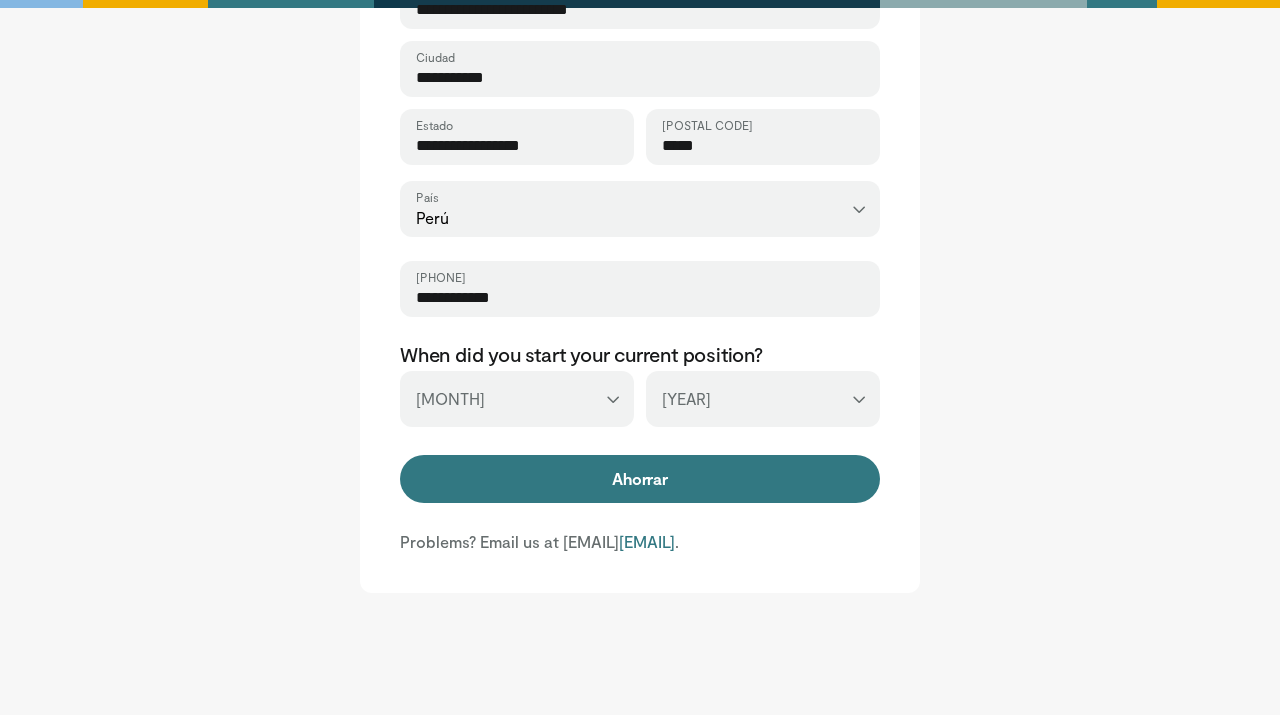 click on "**********" at bounding box center (517, 399) 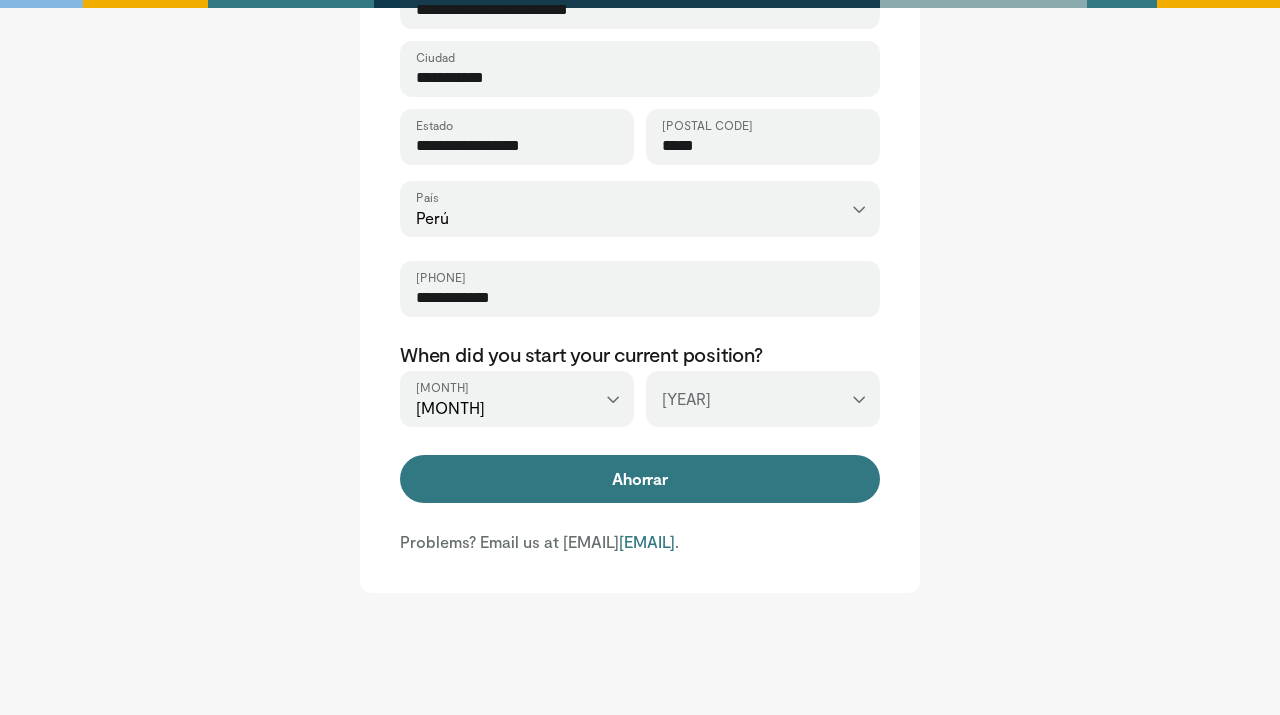 click on "***
****
****
****
****
****
****
****
****
****
****
****
****
****
****
****
****
****
****
****
****
****
****
****
****
****
****
****
****
**** **** **** **** ****" at bounding box center [763, 399] 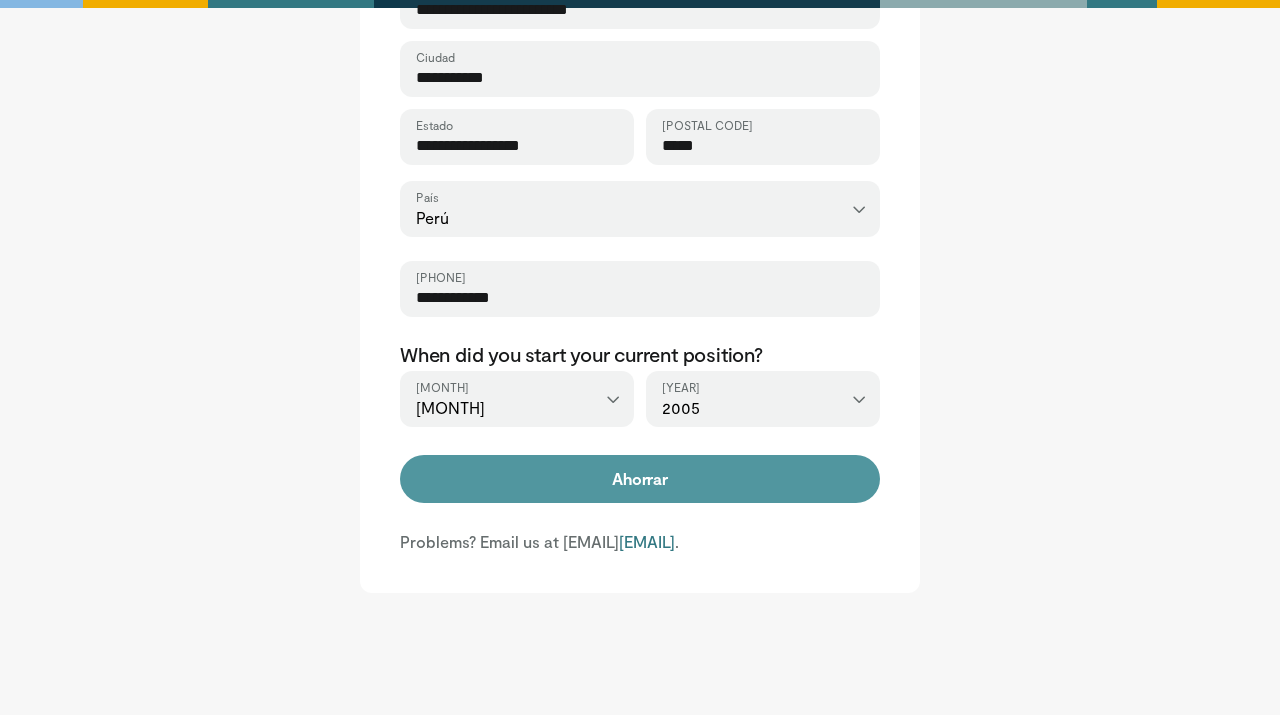 click on "Ahorrar" at bounding box center [640, 479] 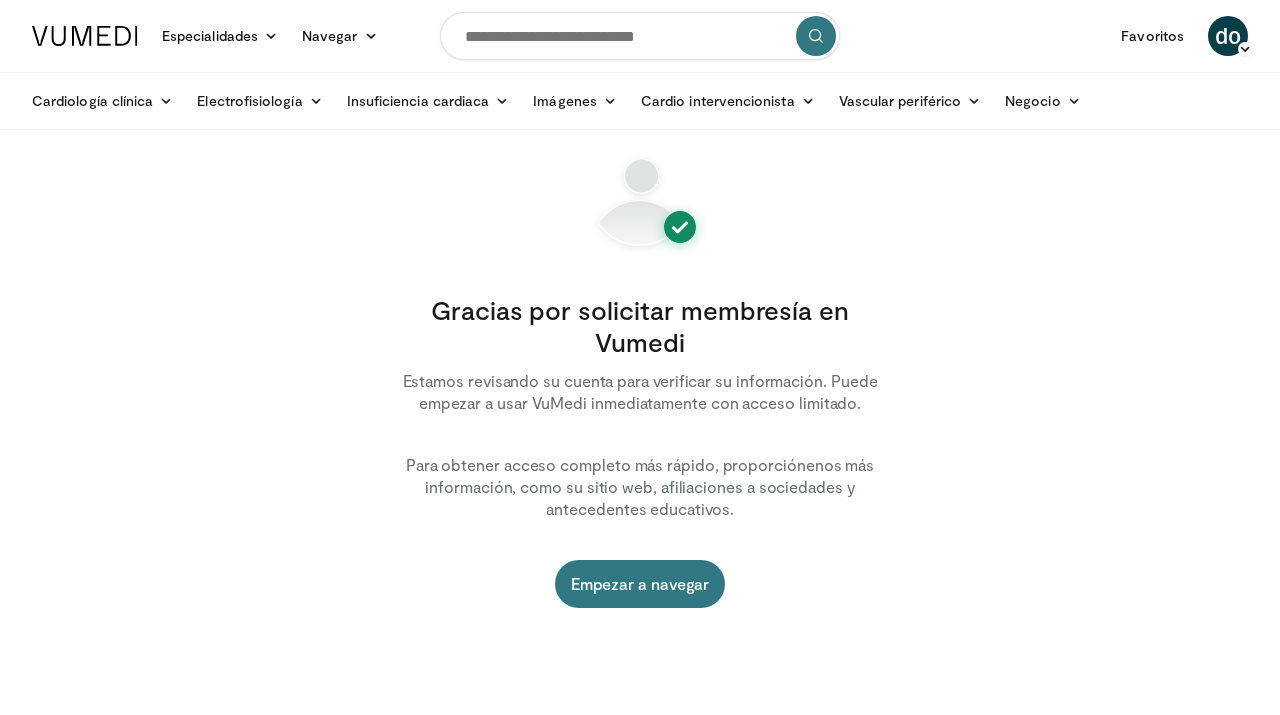 scroll, scrollTop: 0, scrollLeft: 0, axis: both 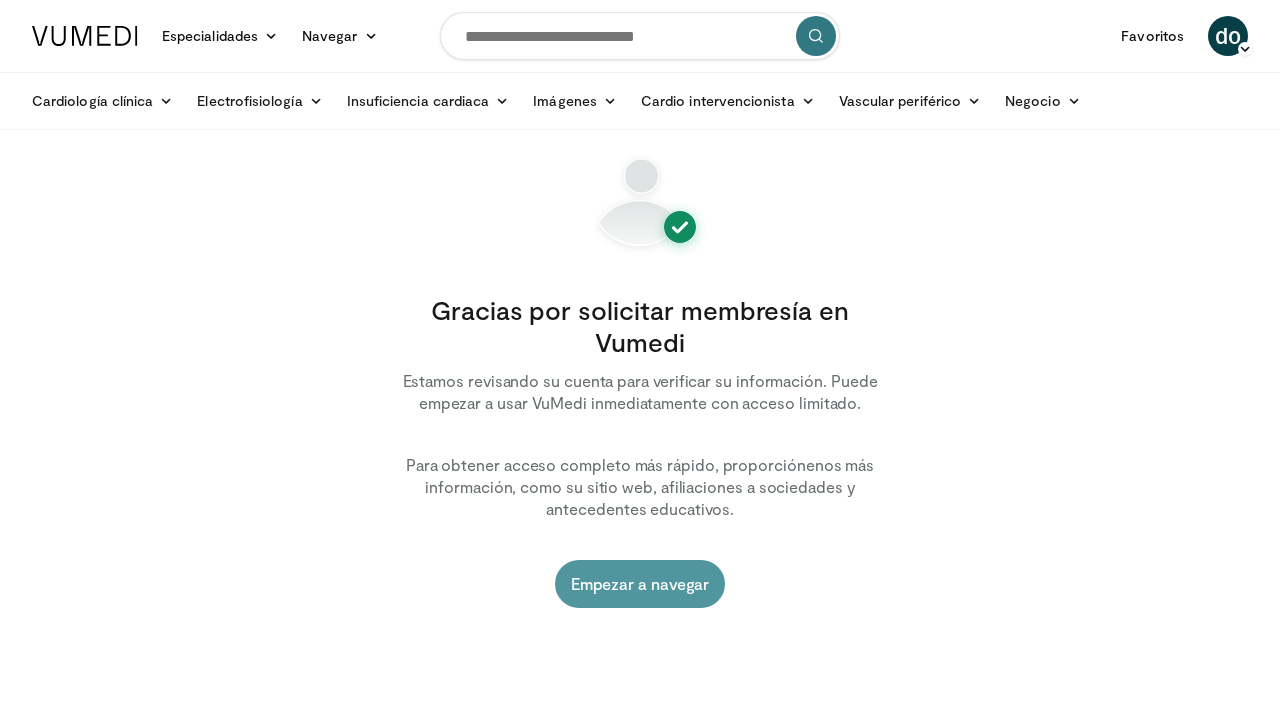 click on "Empezar a navegar" at bounding box center [640, 583] 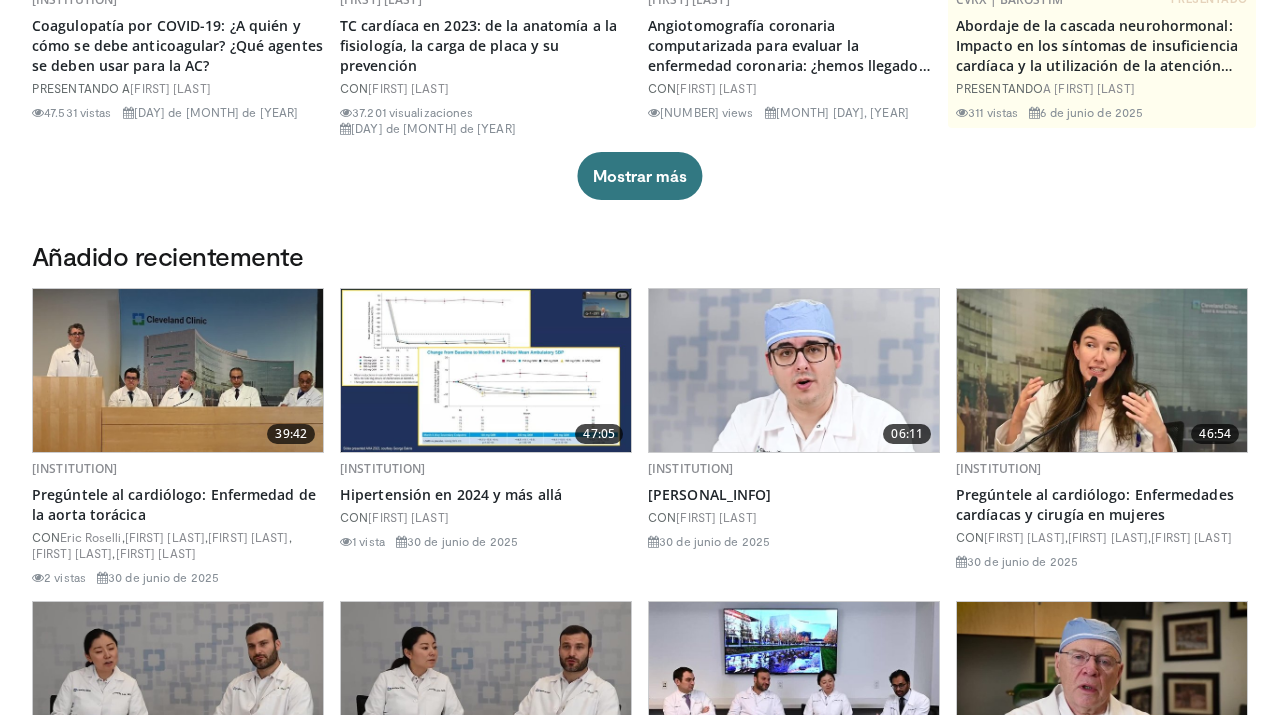 scroll, scrollTop: 0, scrollLeft: 0, axis: both 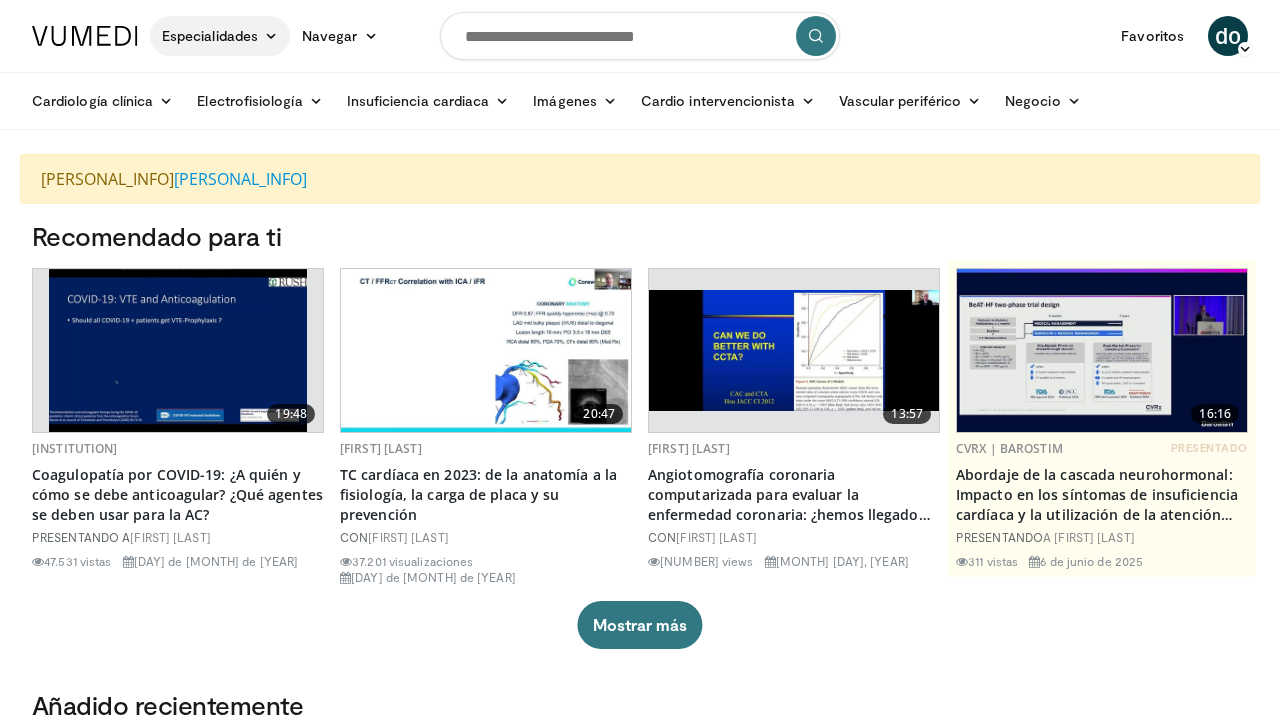 click at bounding box center [271, 36] 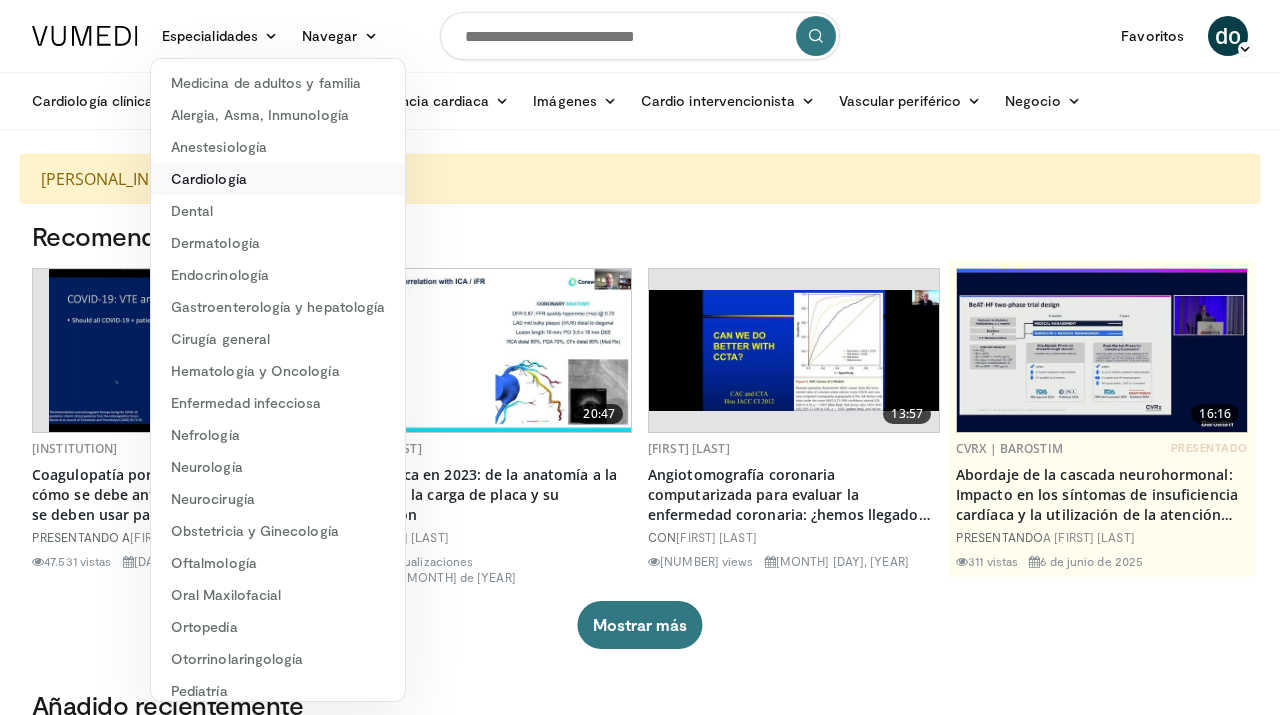 click on "Cardiología" at bounding box center (209, 178) 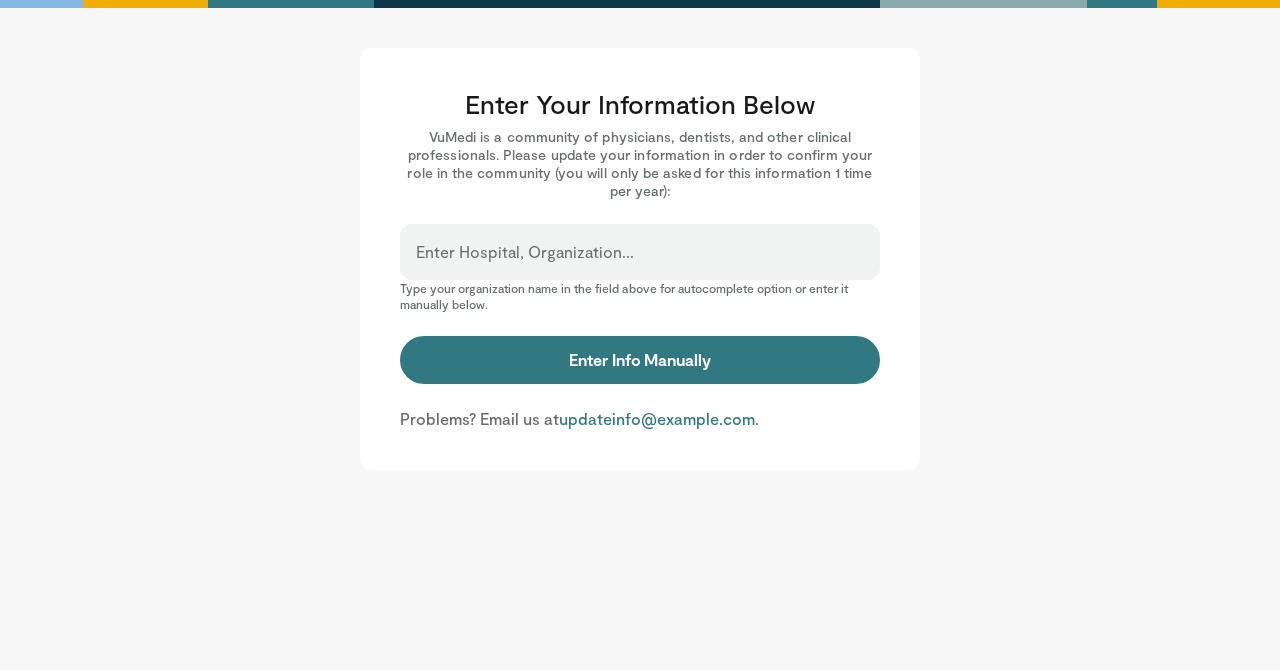 scroll, scrollTop: 0, scrollLeft: 0, axis: both 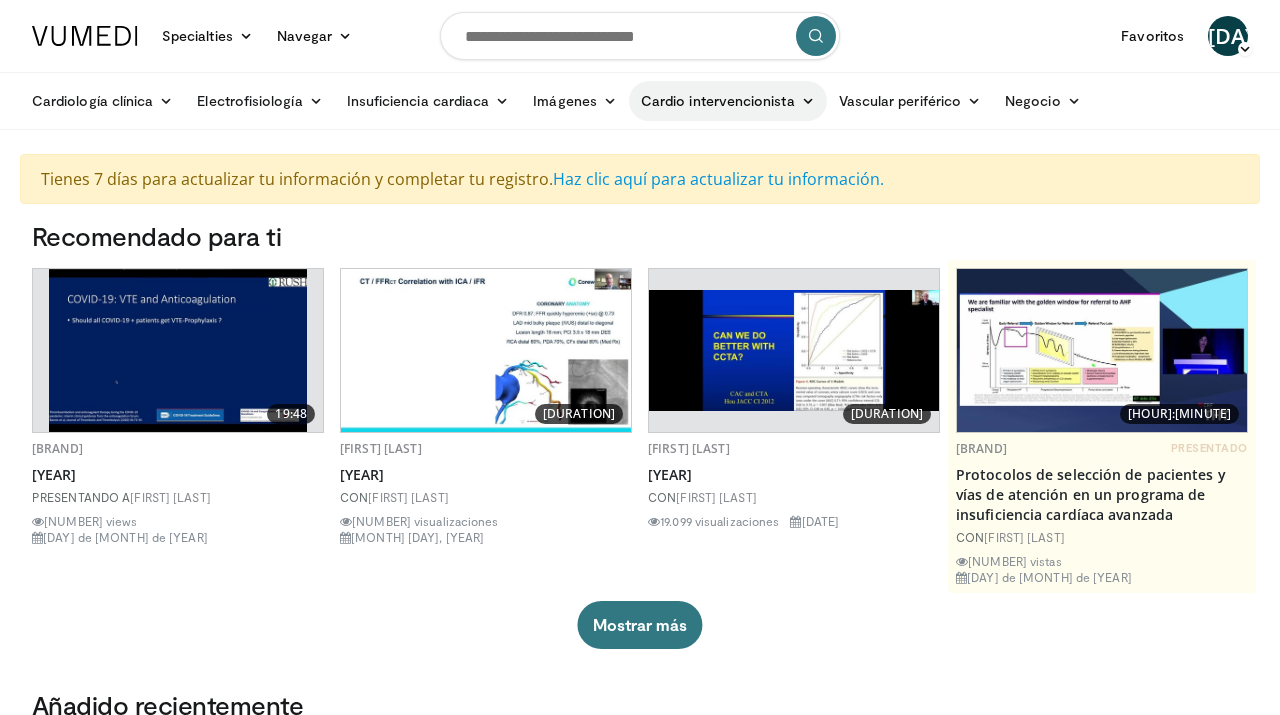 click on "Cardio intervencionista" at bounding box center (718, 100) 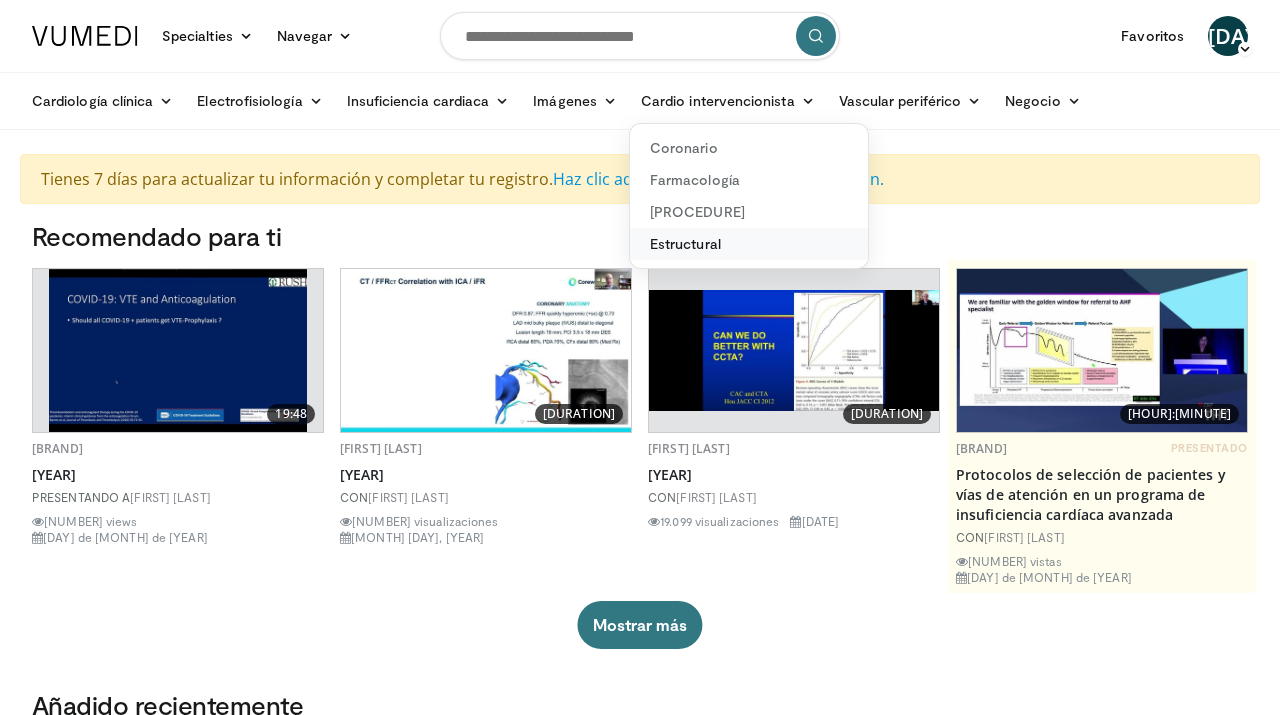 click on "Estructural" at bounding box center [749, 244] 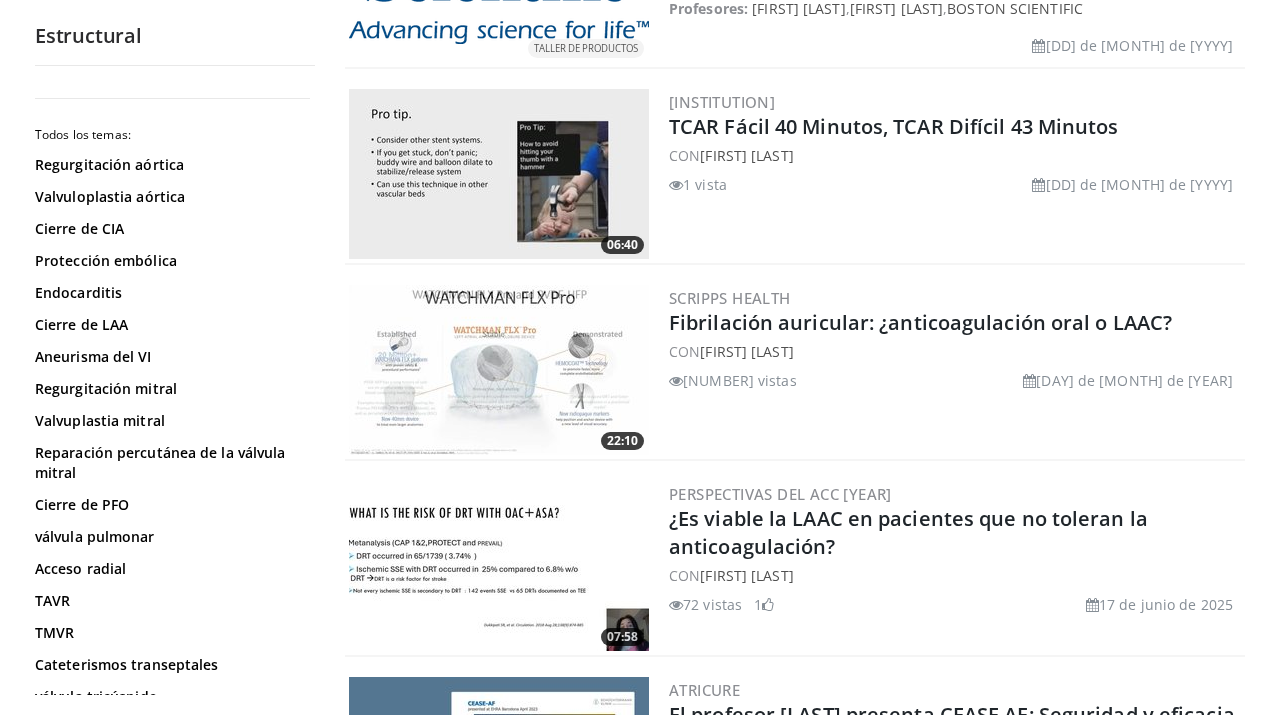 scroll, scrollTop: 1006, scrollLeft: 0, axis: vertical 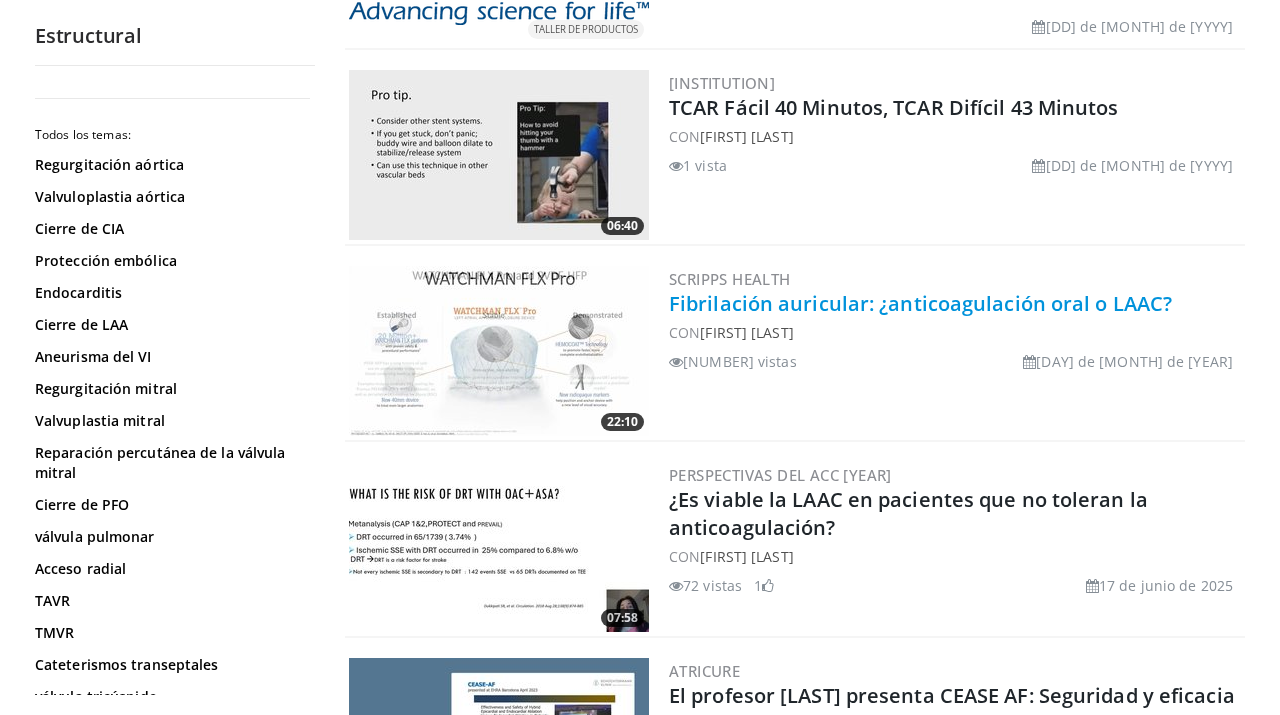 click on "Fibrilación auricular: ¿anticoagulación oral o LAAC?" at bounding box center [920, 303] 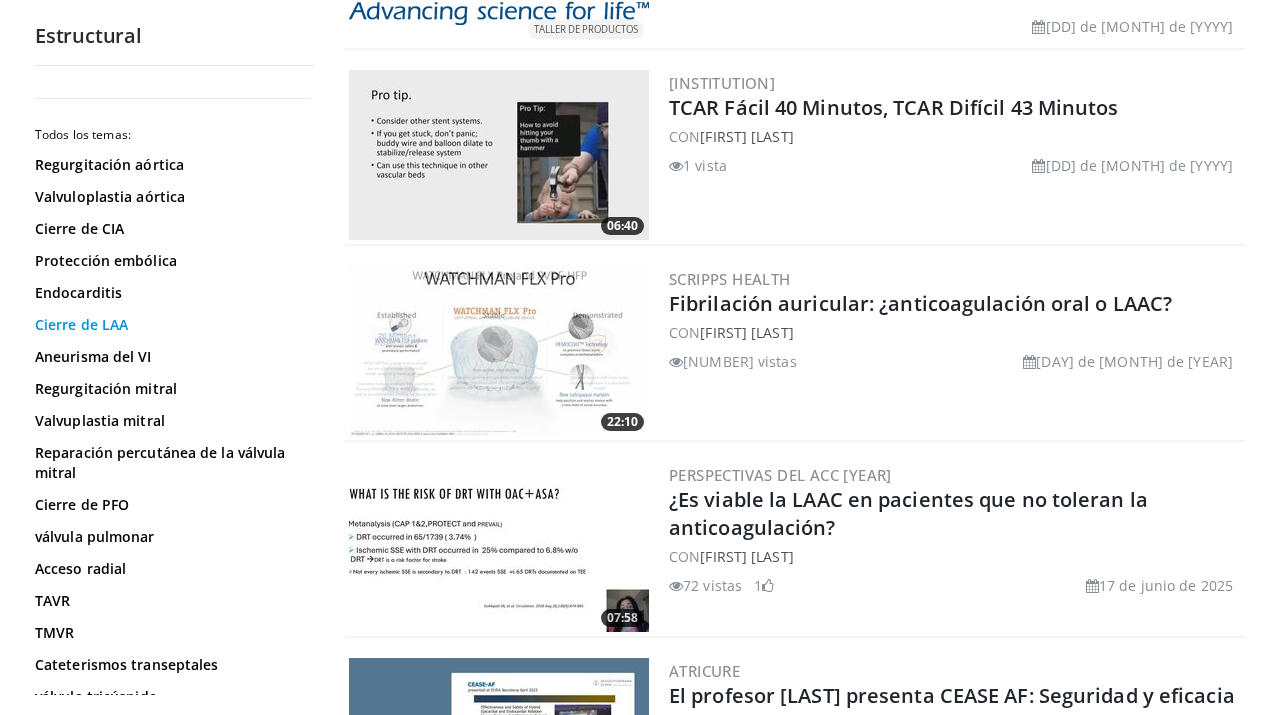 scroll, scrollTop: 12, scrollLeft: 0, axis: vertical 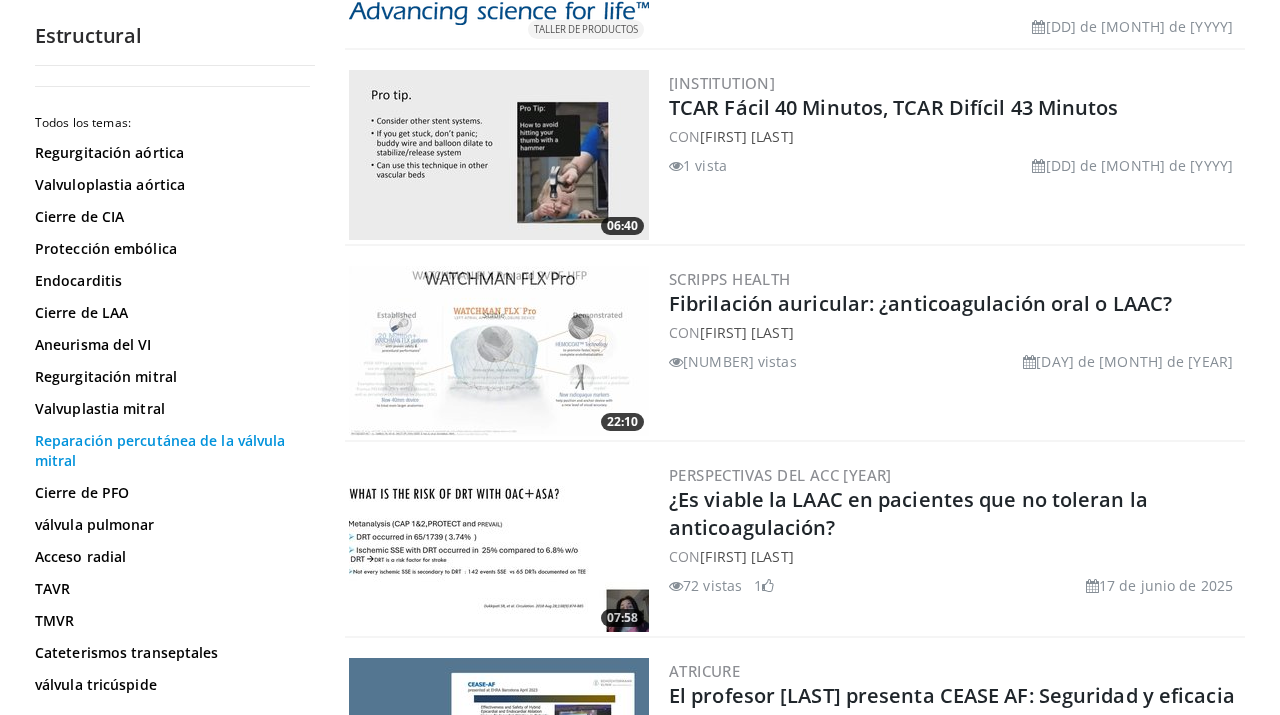 click on "Reparación percutánea de la válvula mitral" at bounding box center [160, 450] 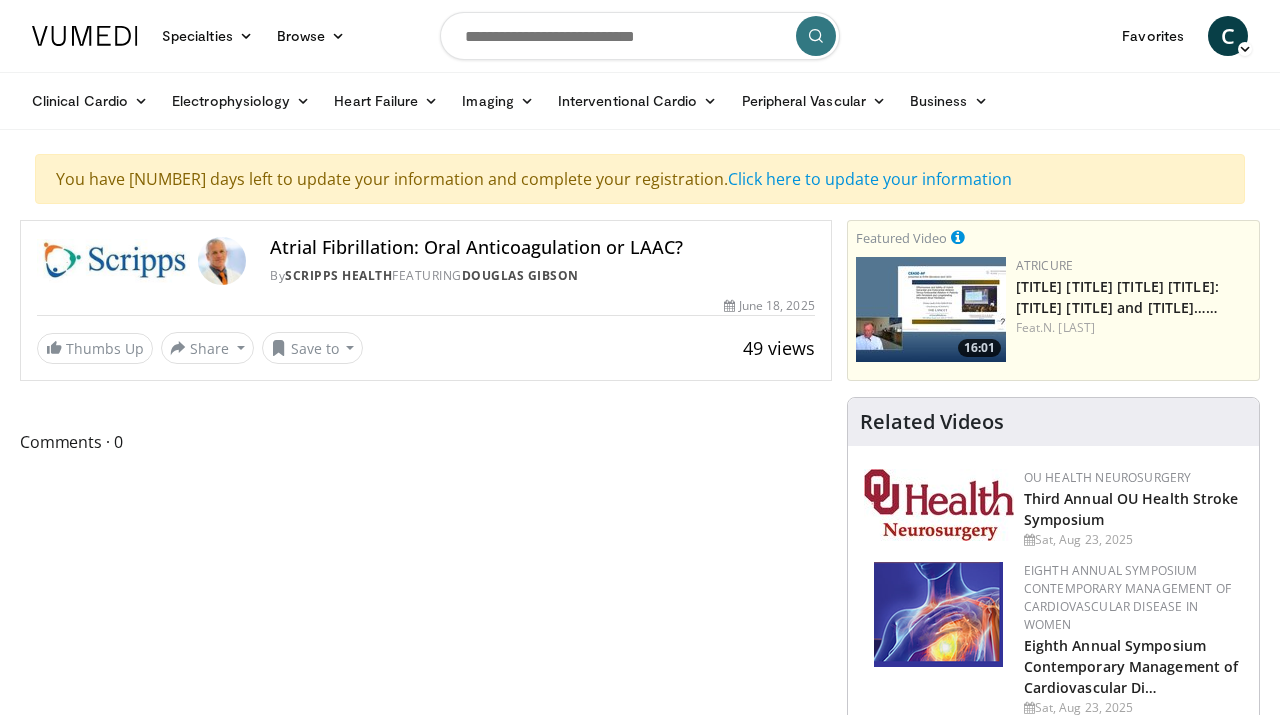 scroll, scrollTop: 0, scrollLeft: 0, axis: both 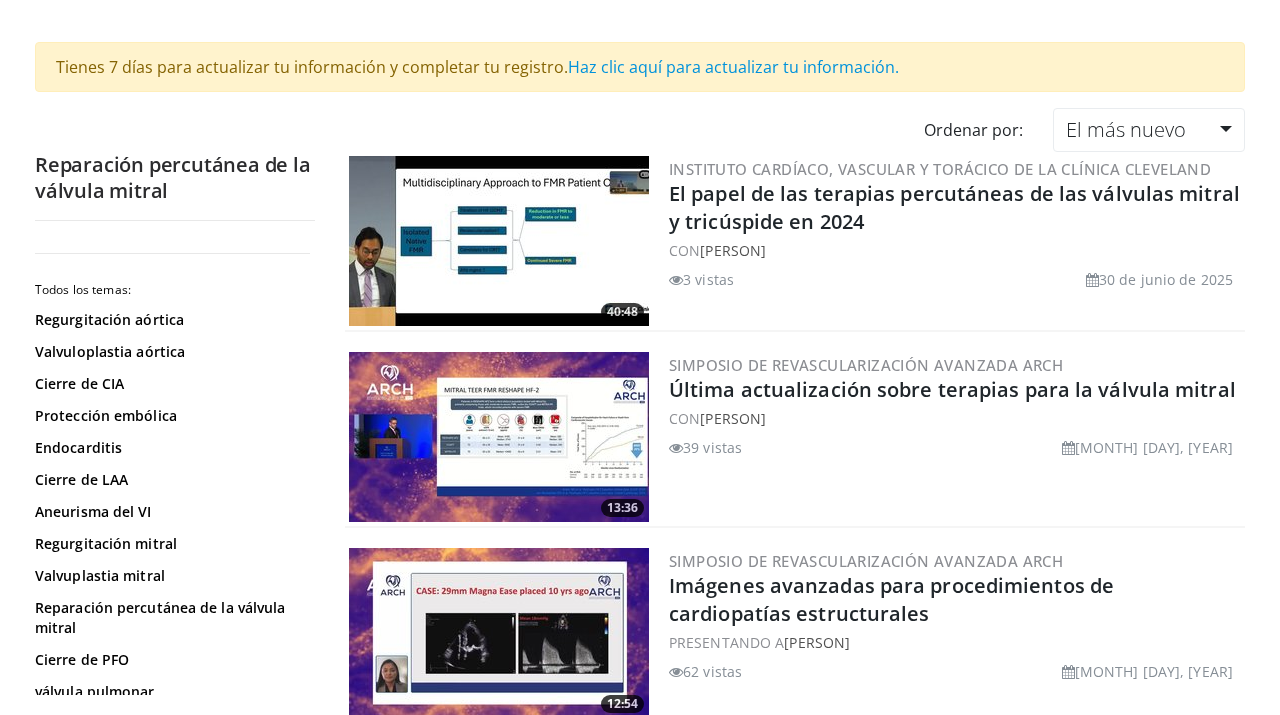 click at bounding box center [499, 437] 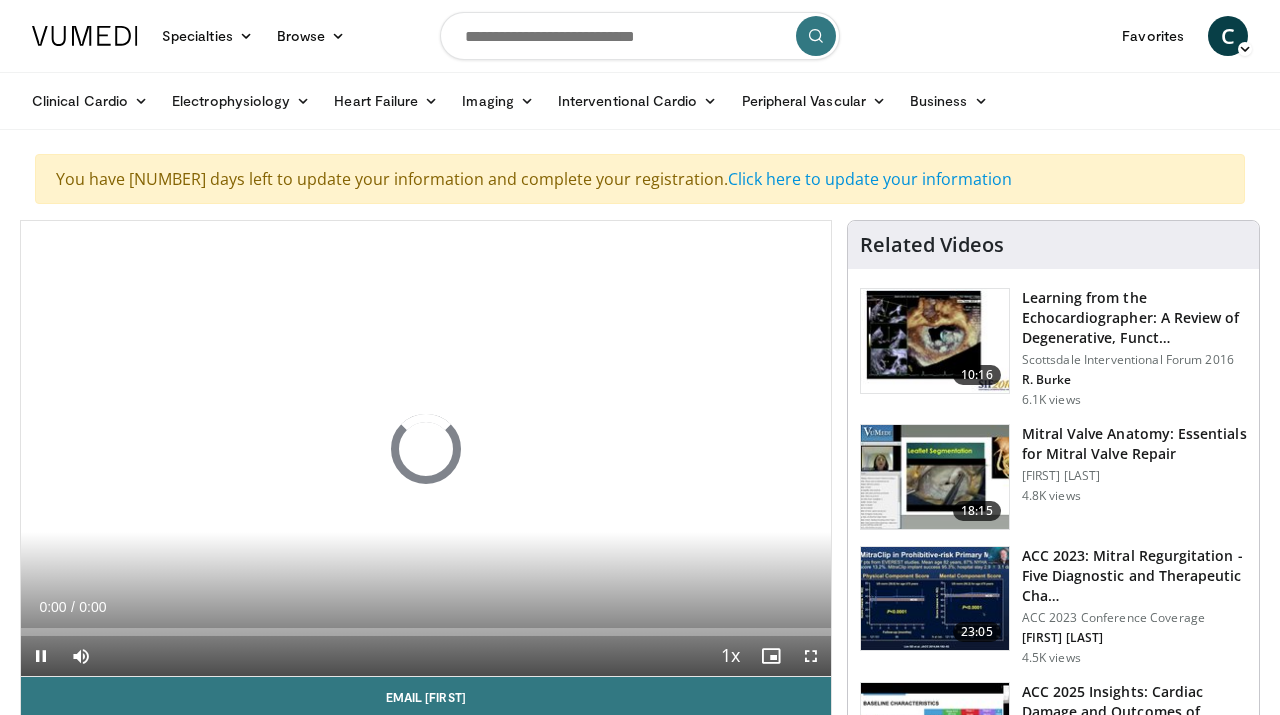 scroll, scrollTop: 247, scrollLeft: 0, axis: vertical 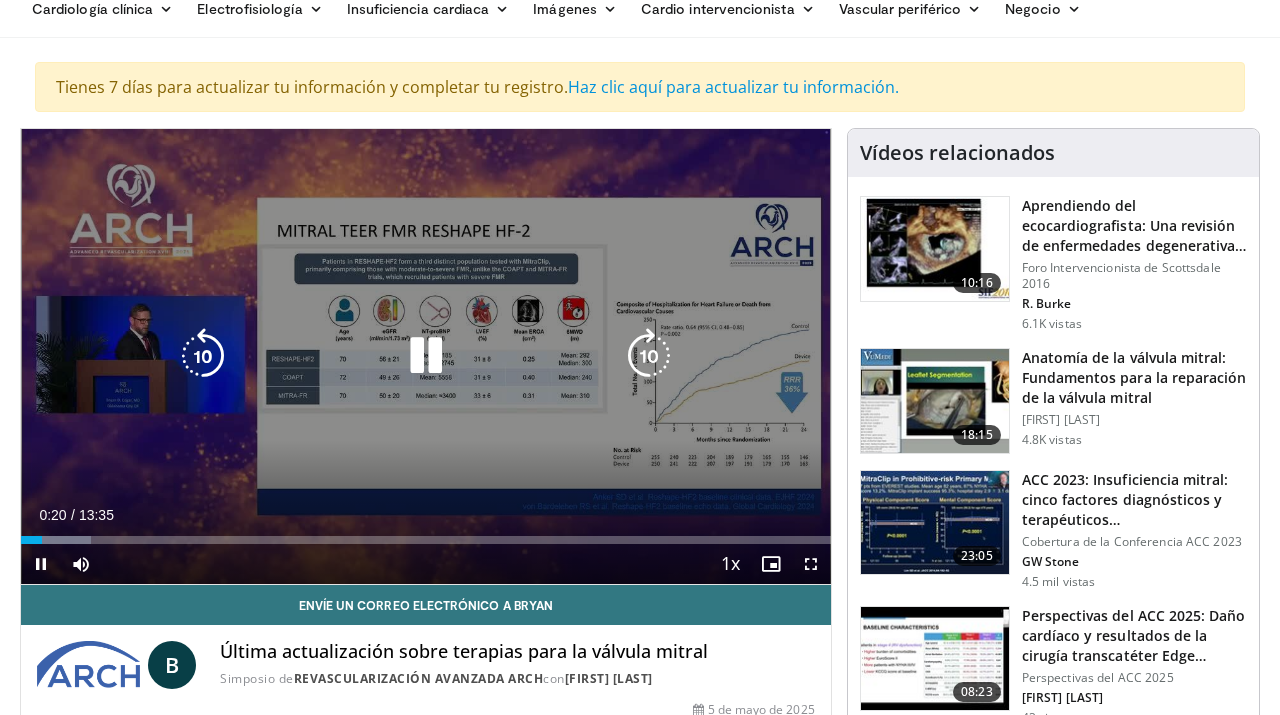 click on "10 seconds
Tap to unmute" at bounding box center [426, 356] 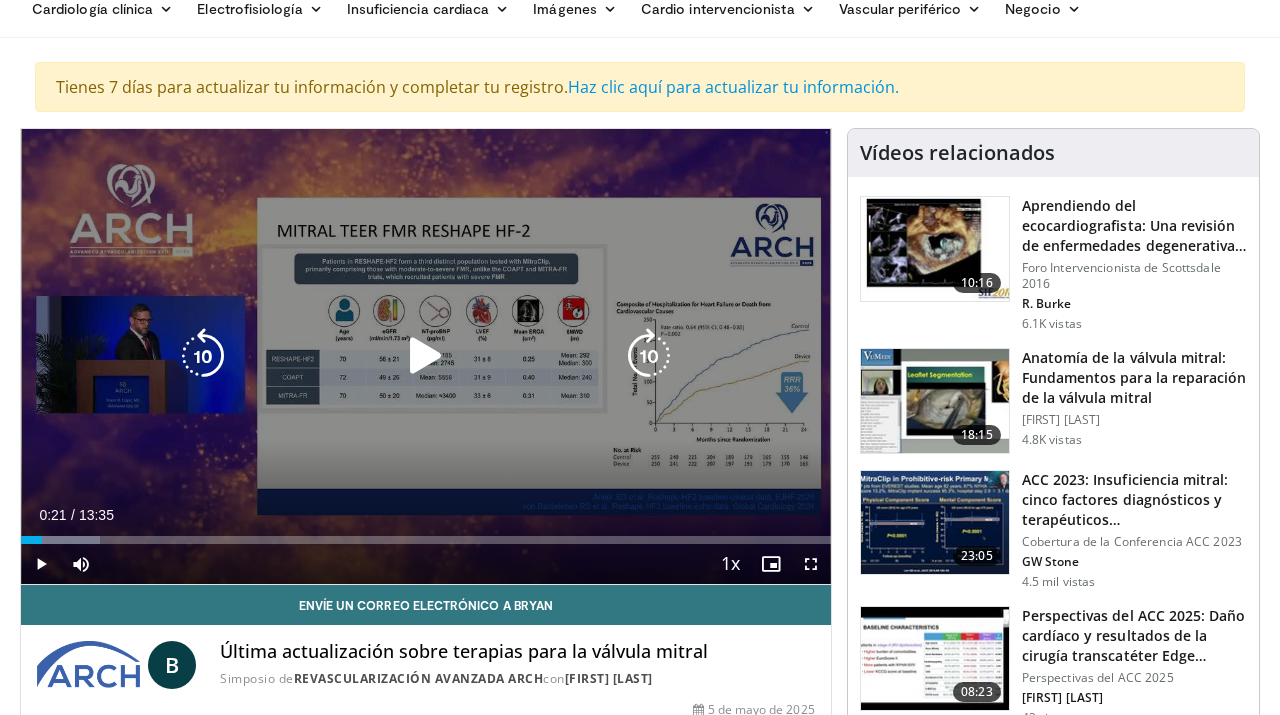 click on "10 seconds
Tap to unmute" at bounding box center [426, 356] 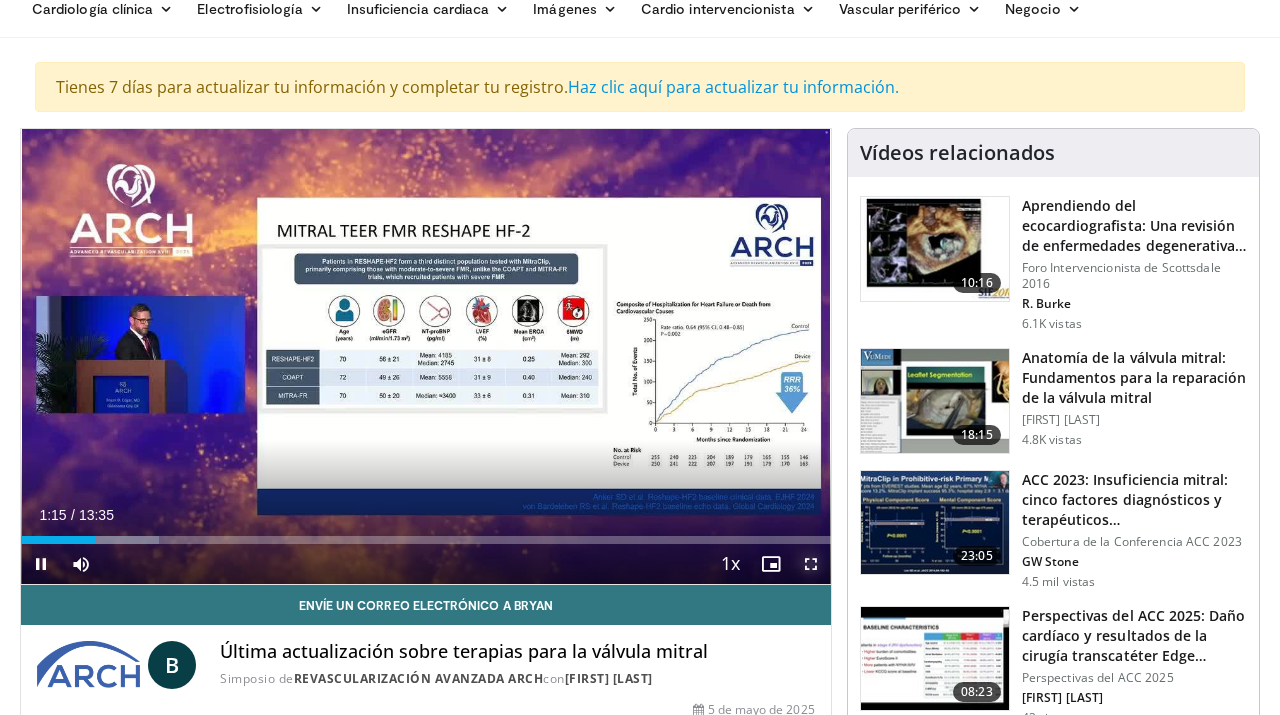 click at bounding box center (811, 564) 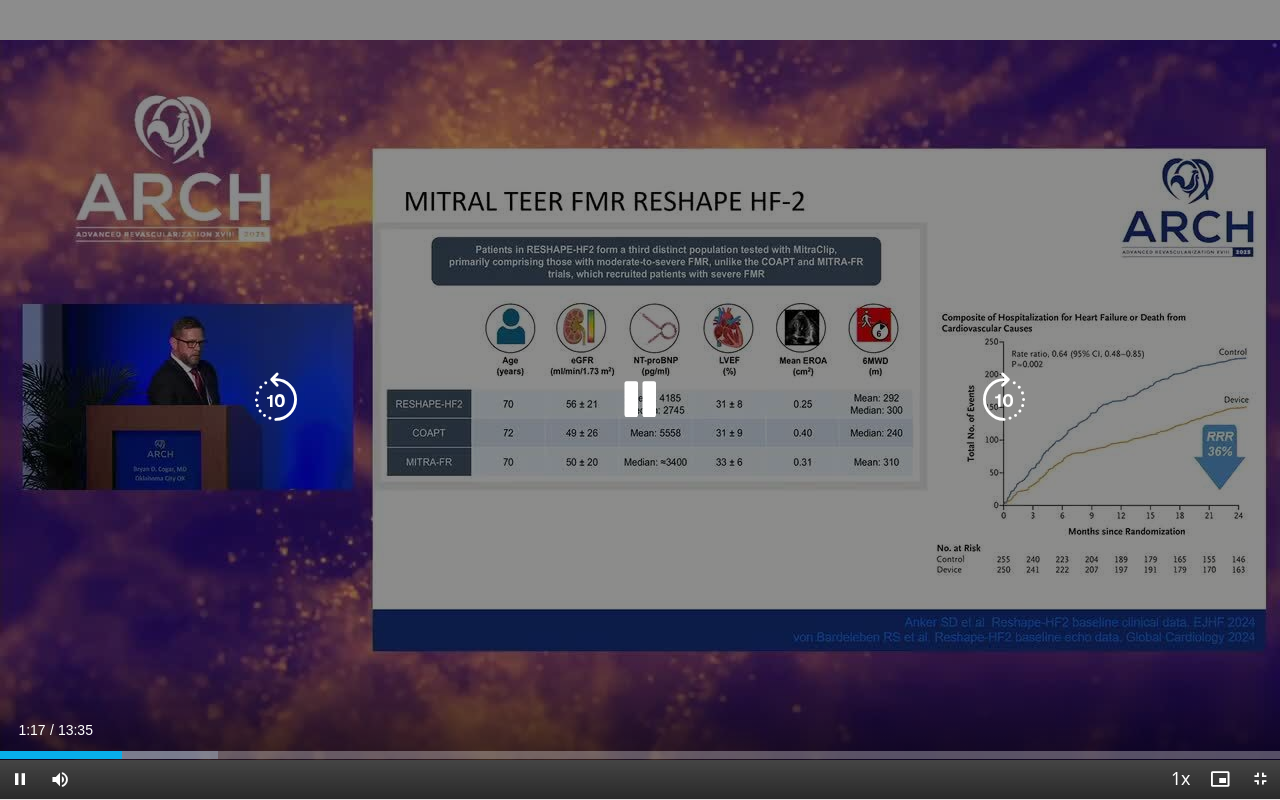 click on "10 seconds
Tap to unmute" at bounding box center [640, 399] 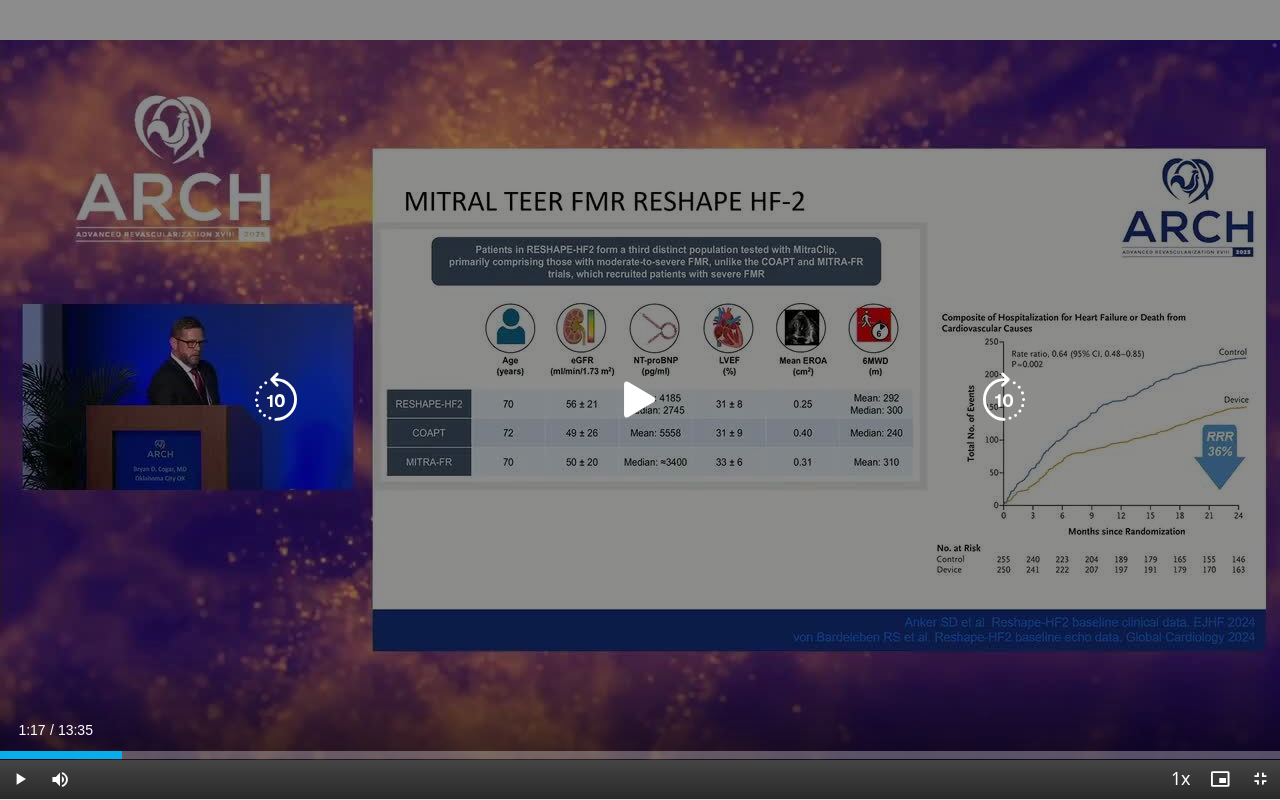 click on "10 seconds
Tap to unmute" at bounding box center [640, 399] 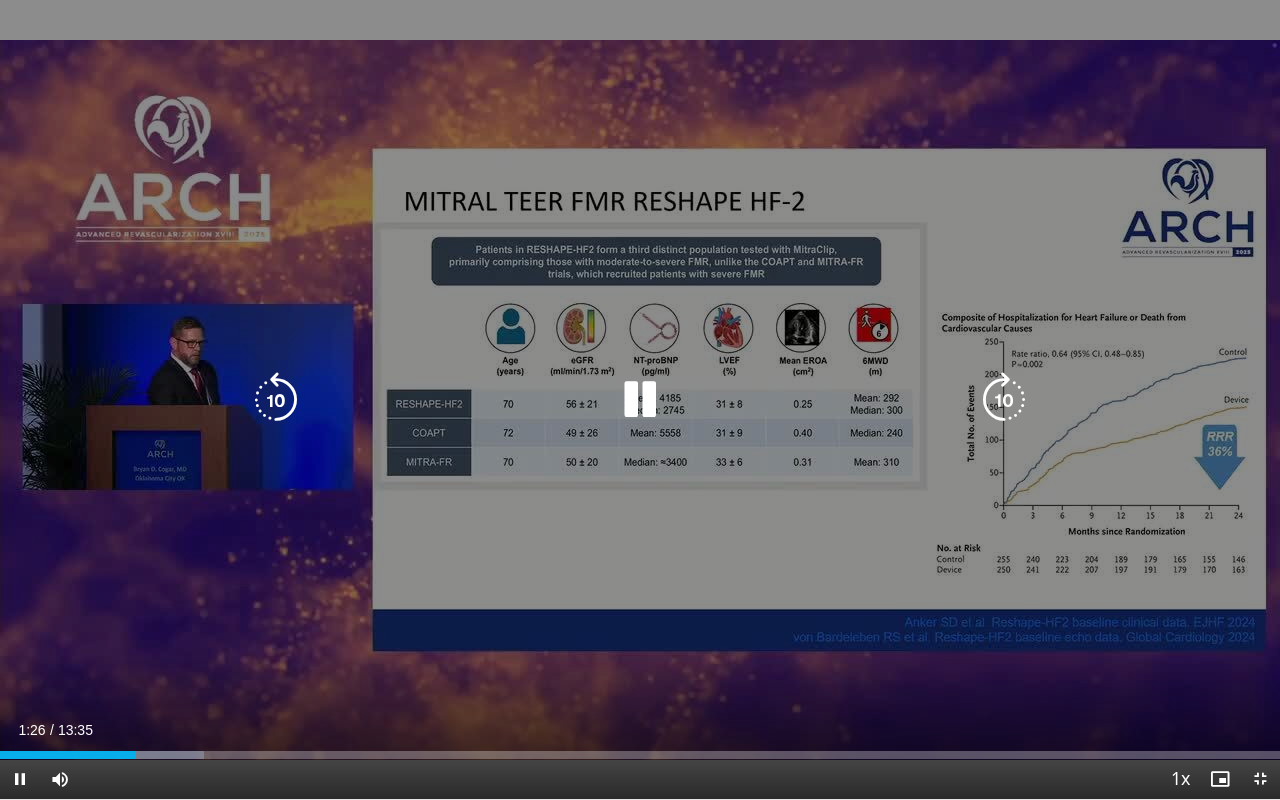 click at bounding box center (276, 400) 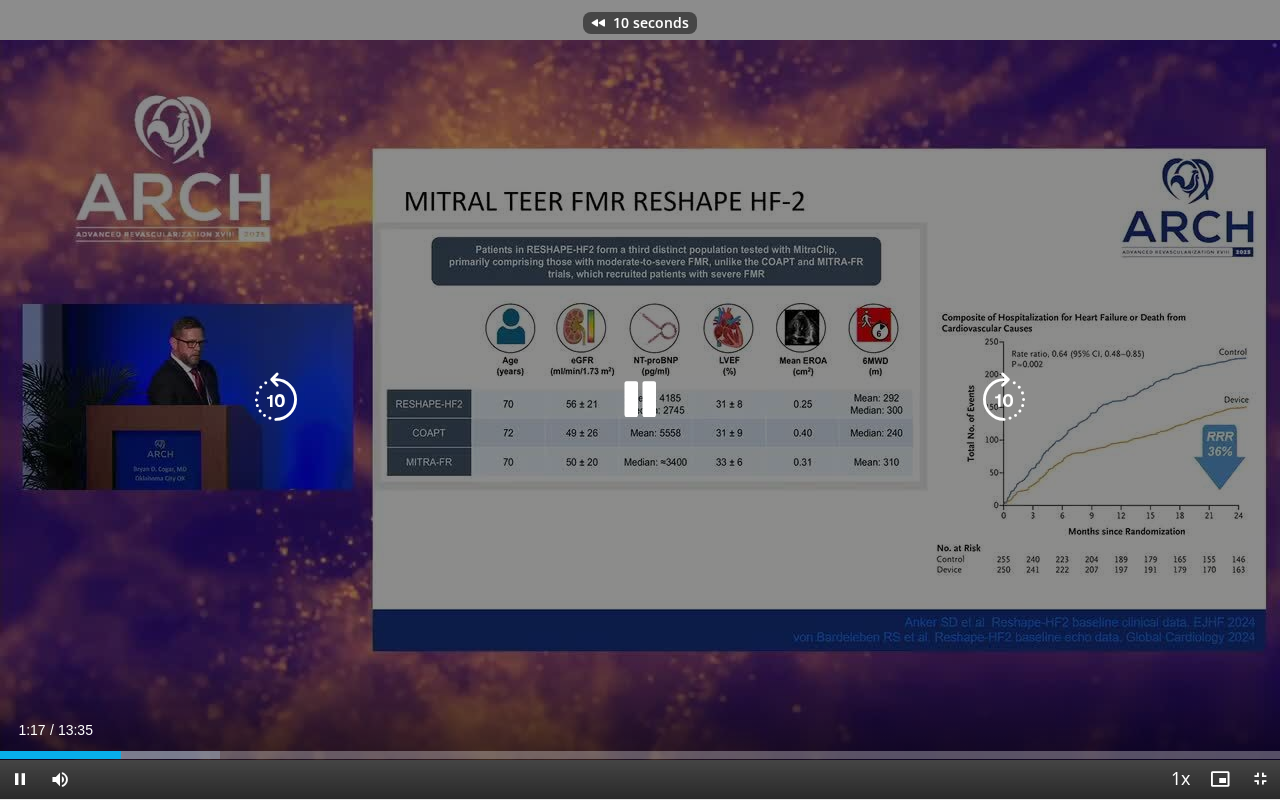 click at bounding box center (276, 400) 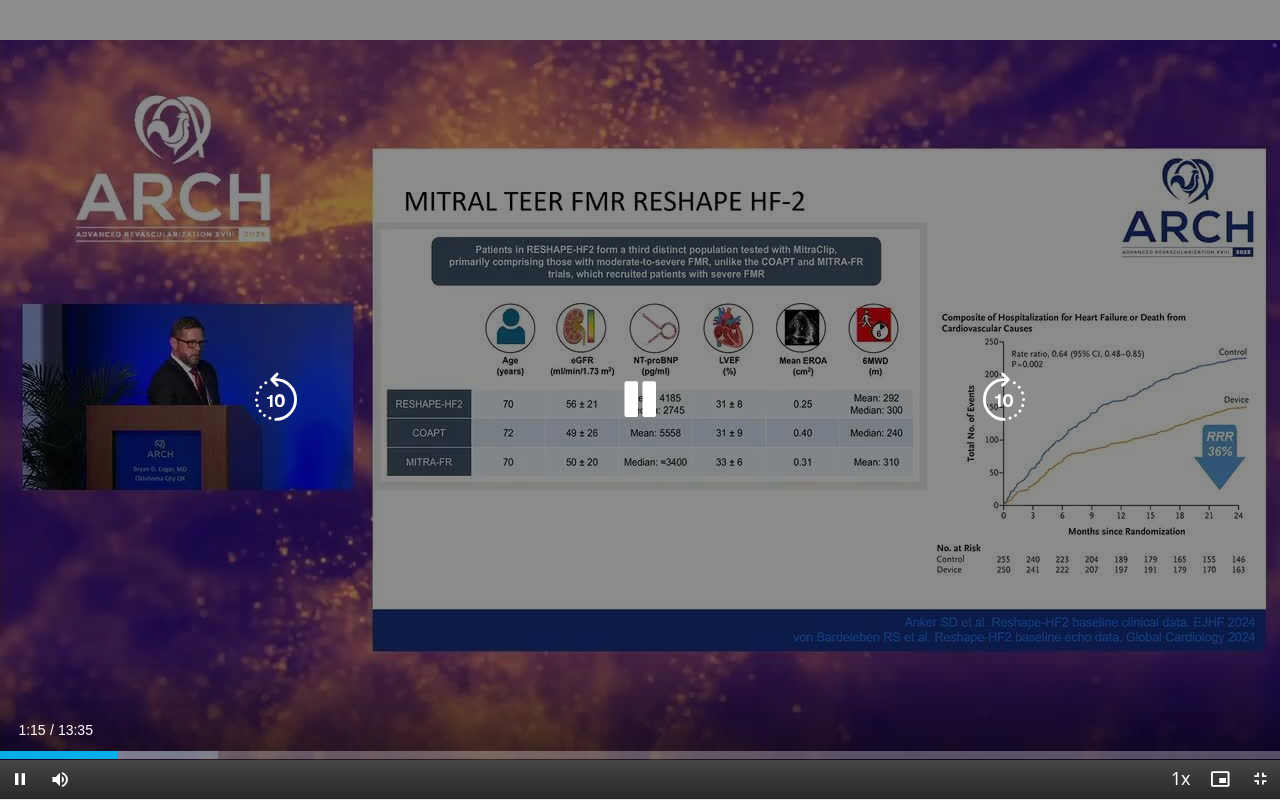 click at bounding box center [276, 400] 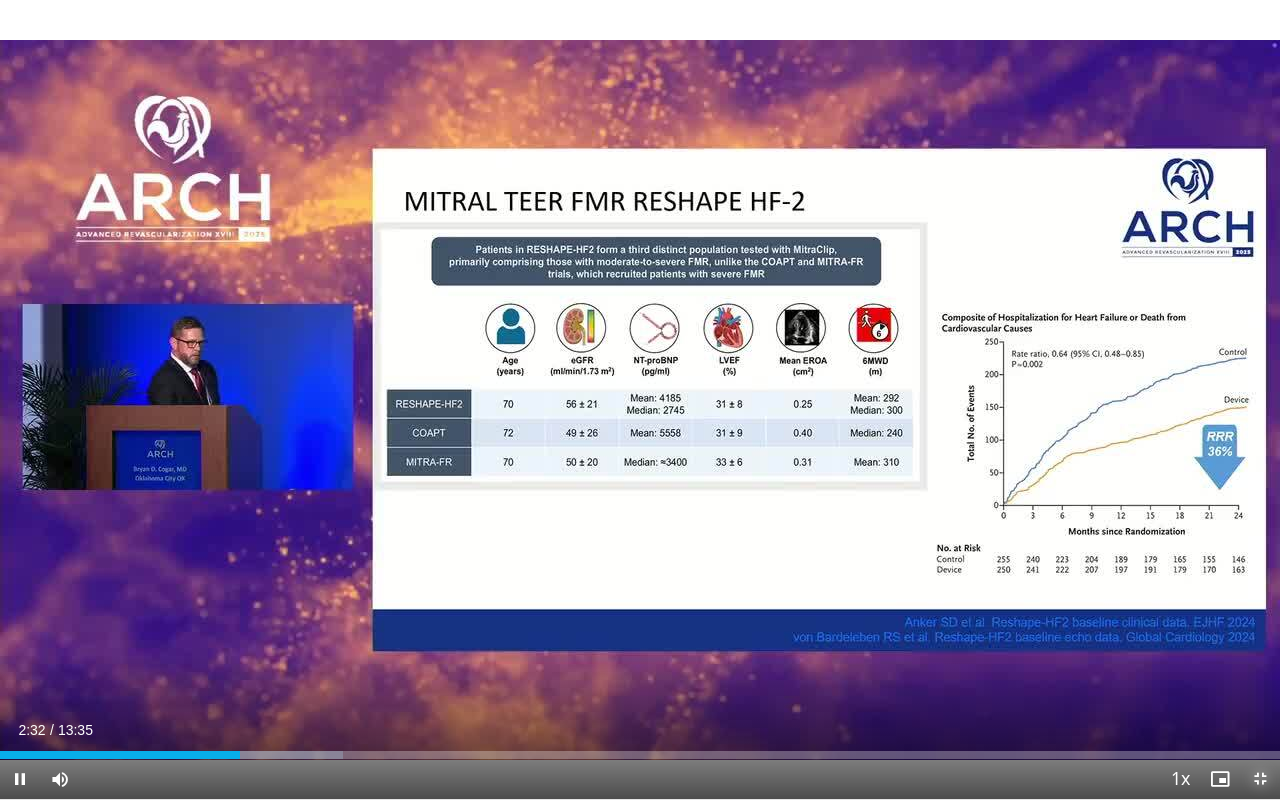 click at bounding box center [1260, 779] 